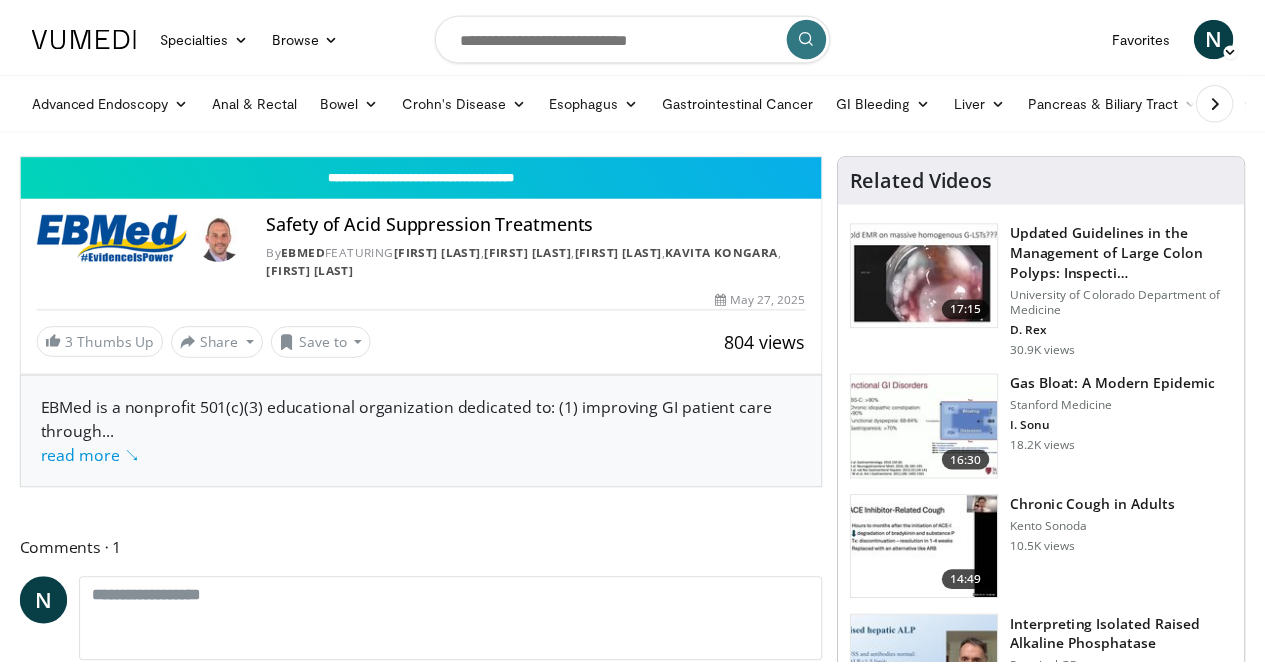 scroll, scrollTop: 0, scrollLeft: 0, axis: both 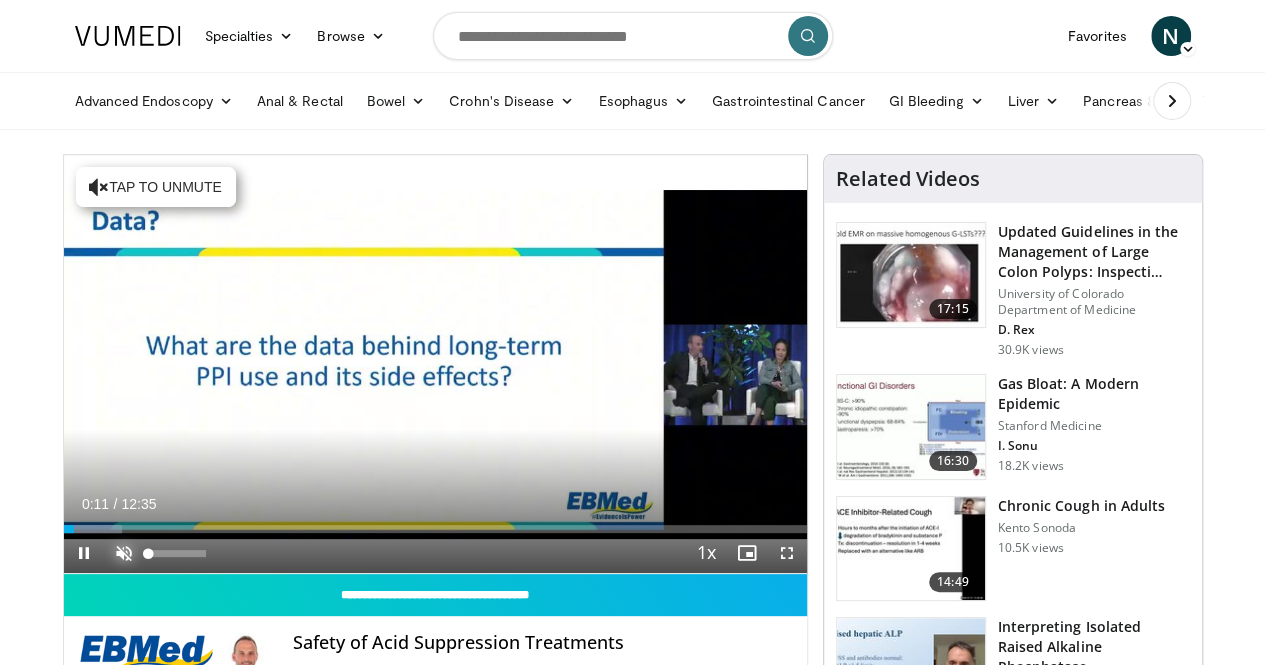 click at bounding box center (124, 553) 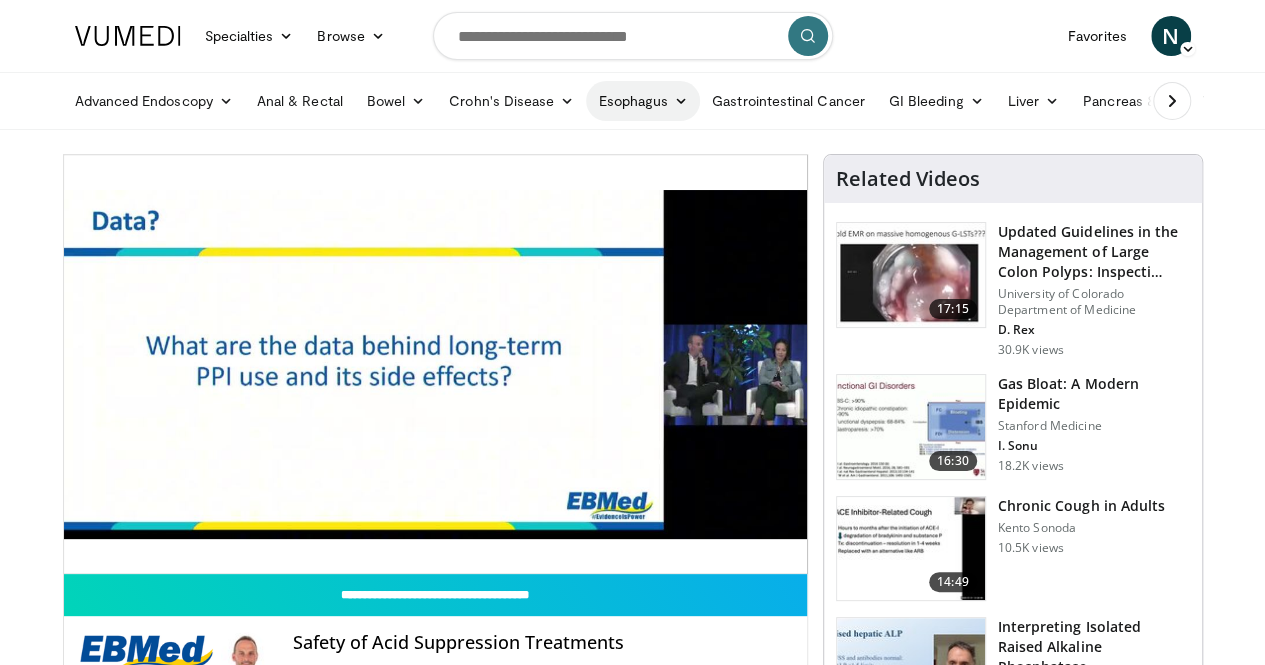 click on "Esophagus" at bounding box center (643, 101) 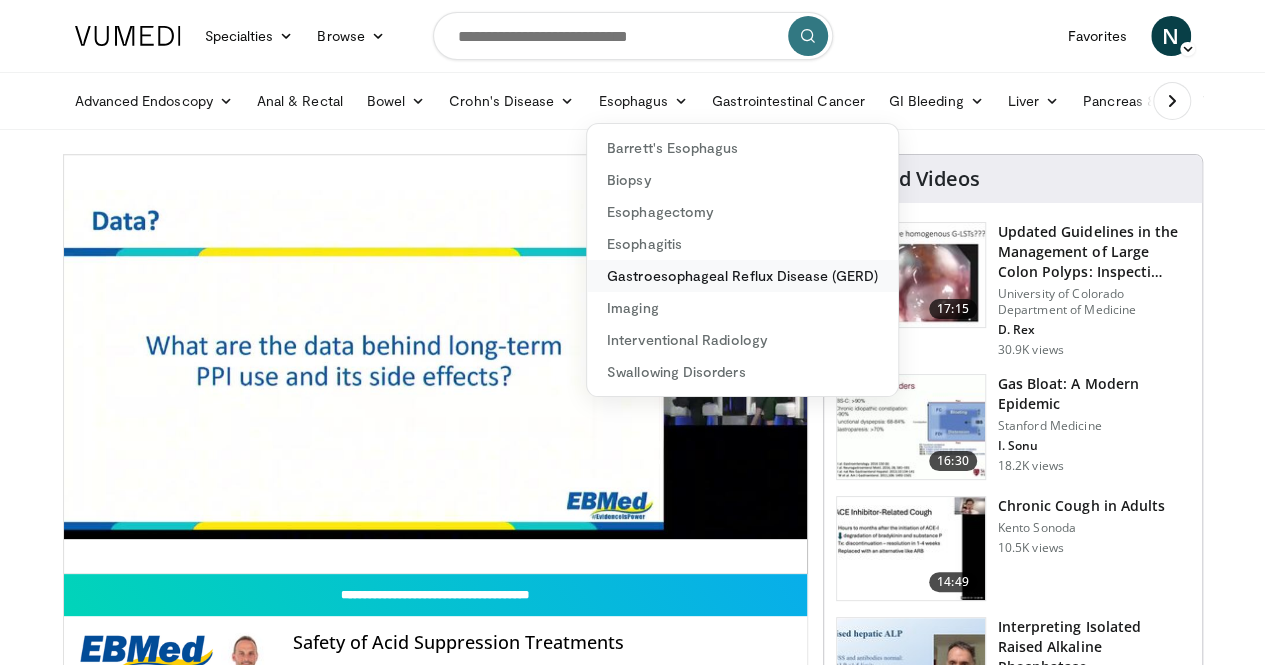 click on "Gastroesophageal Reflux Disease (GERD)" at bounding box center (742, 276) 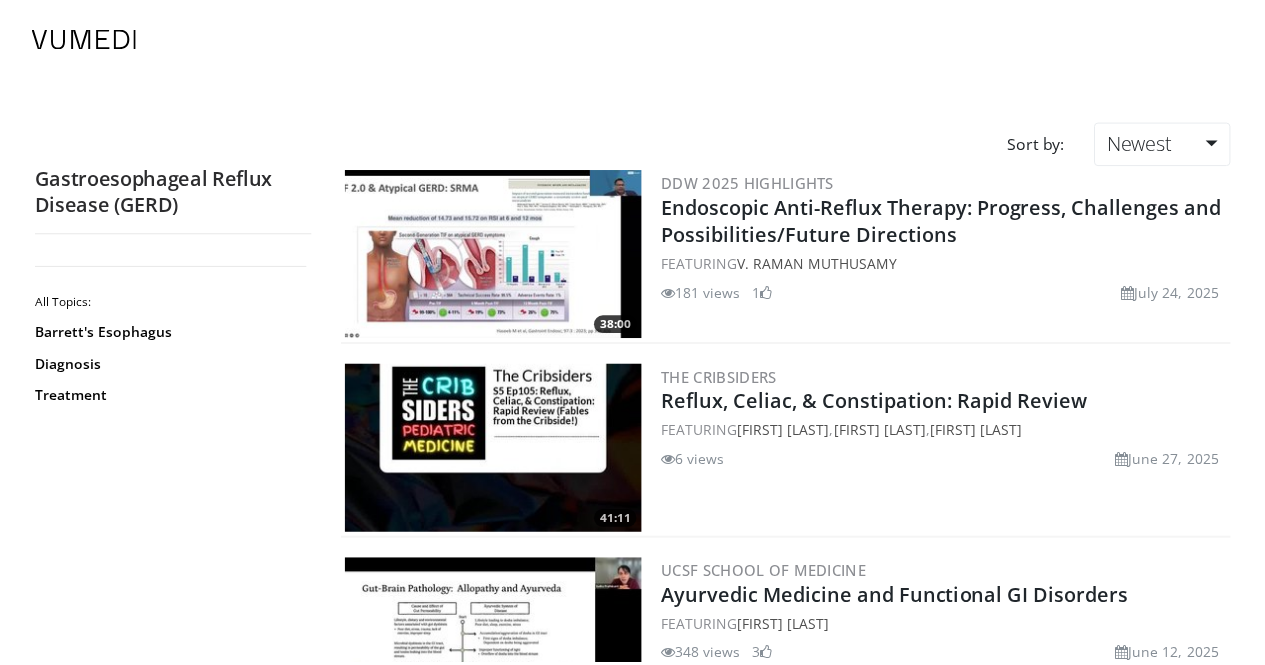 scroll, scrollTop: 0, scrollLeft: 0, axis: both 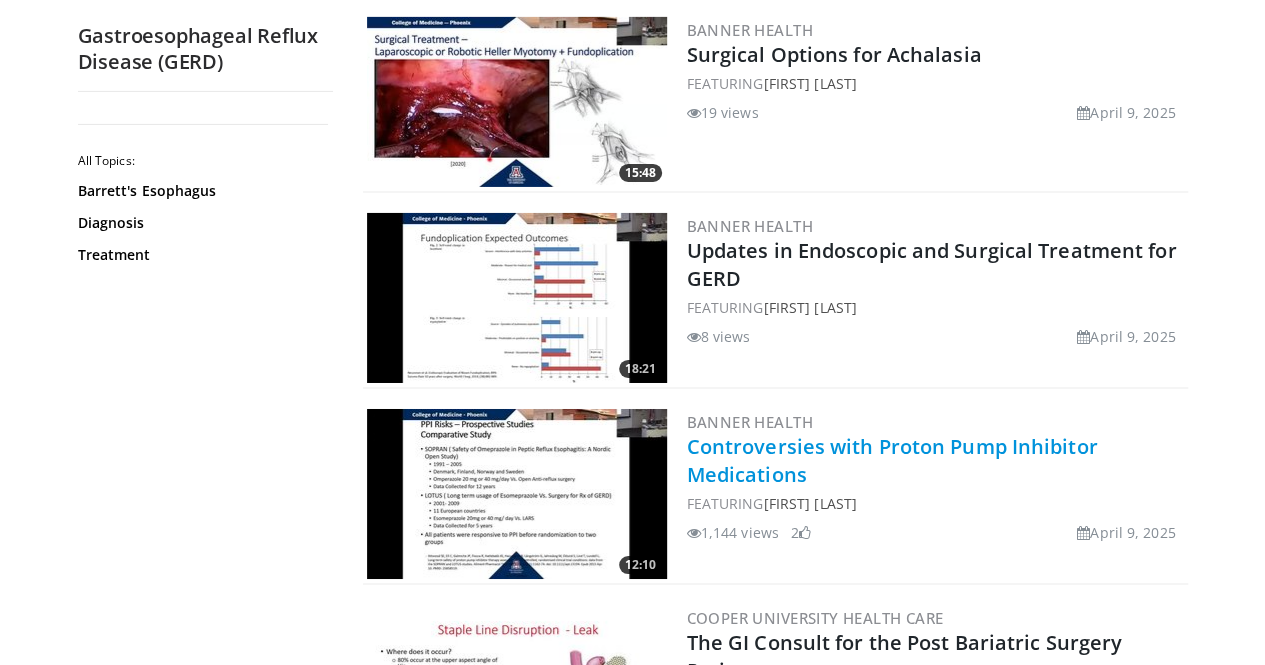 click on "Controversies with Proton Pump Inhibitor Medications" at bounding box center (892, 460) 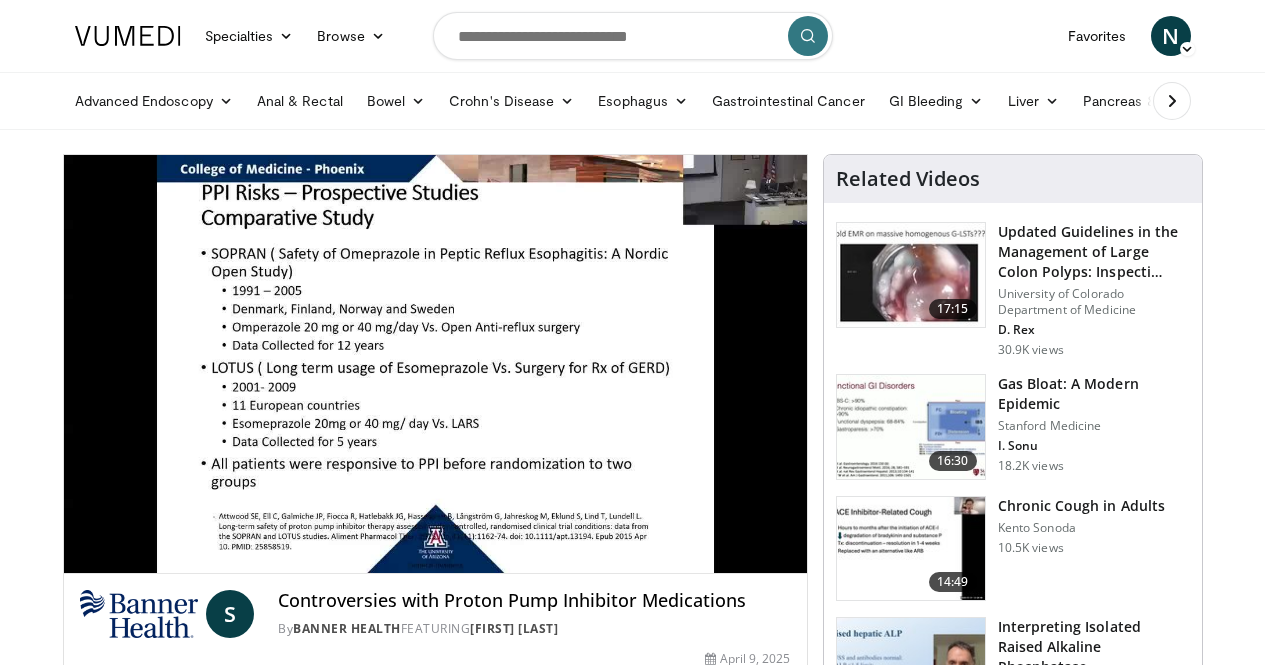 scroll, scrollTop: 0, scrollLeft: 0, axis: both 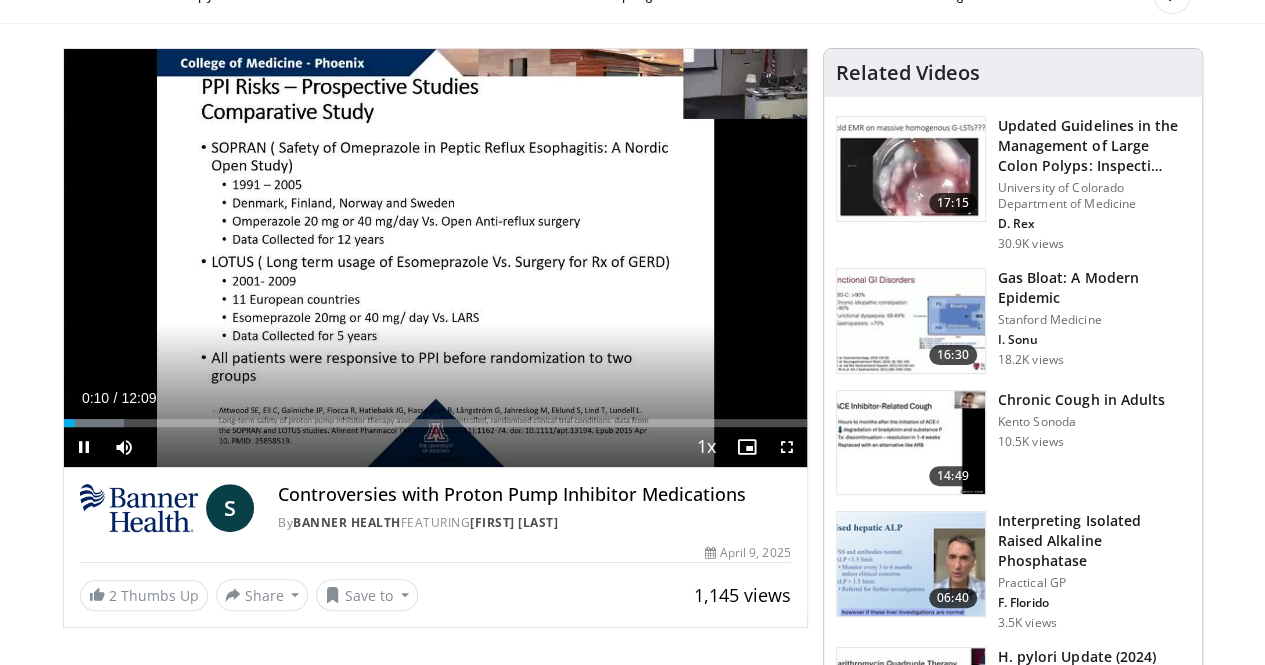 click on "**********" at bounding box center (435, 258) 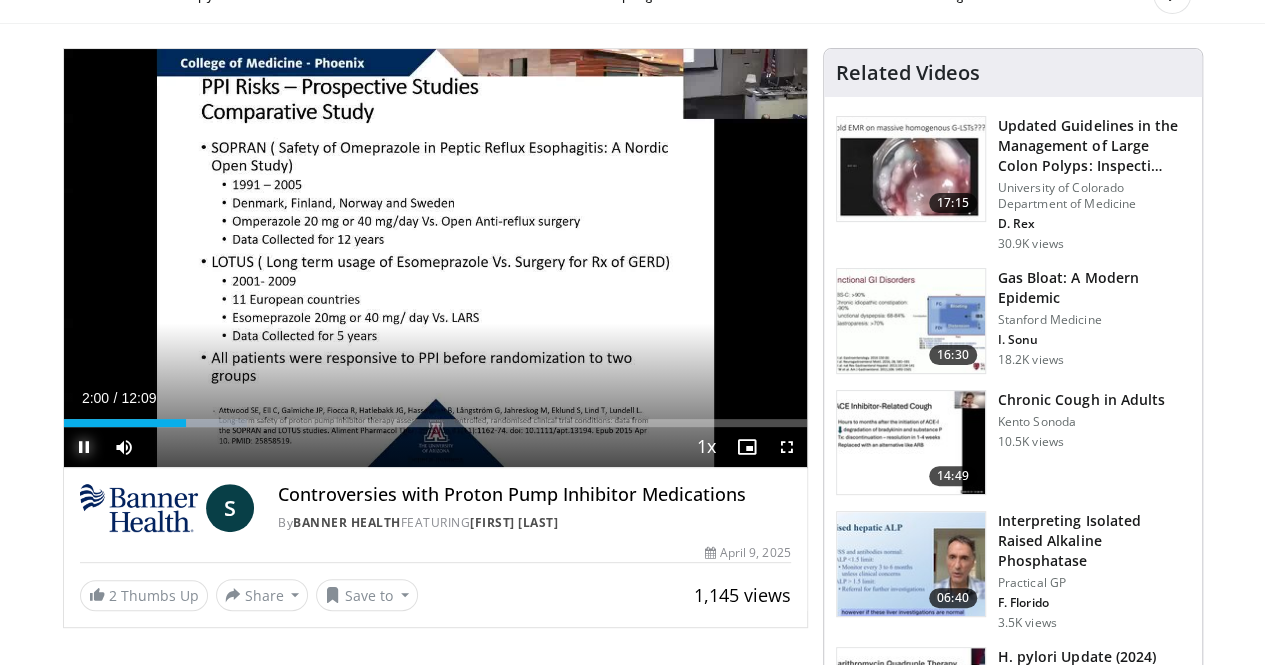 click at bounding box center [84, 447] 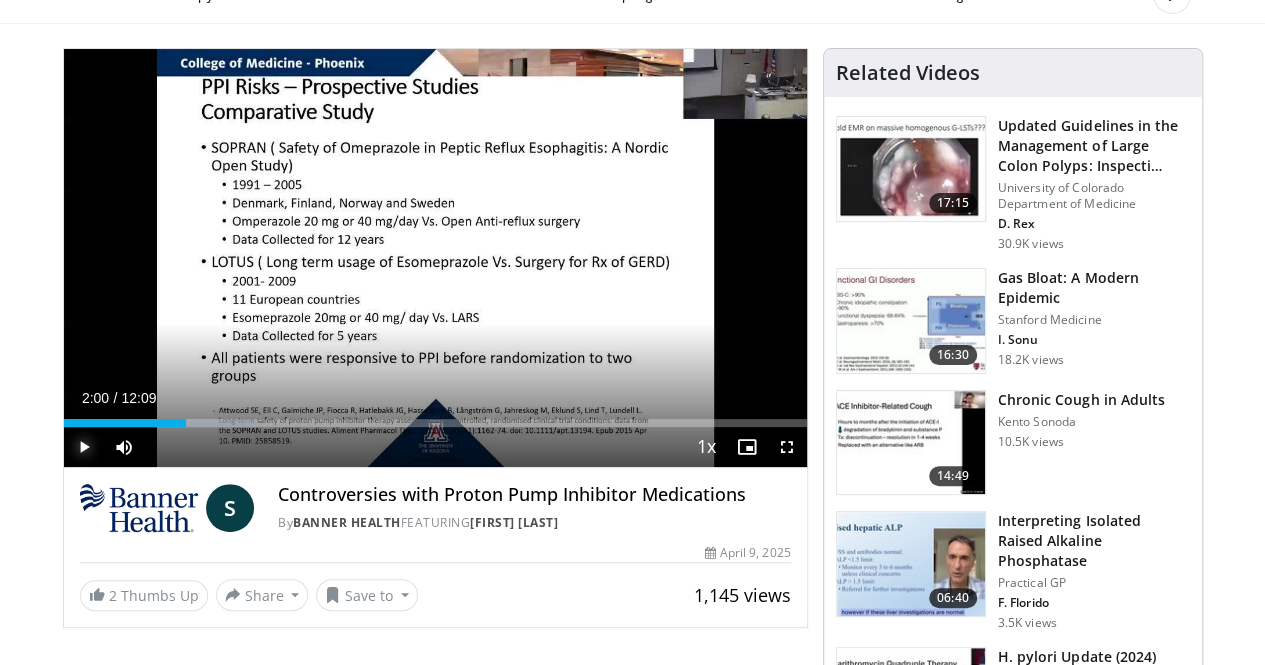 click at bounding box center (84, 447) 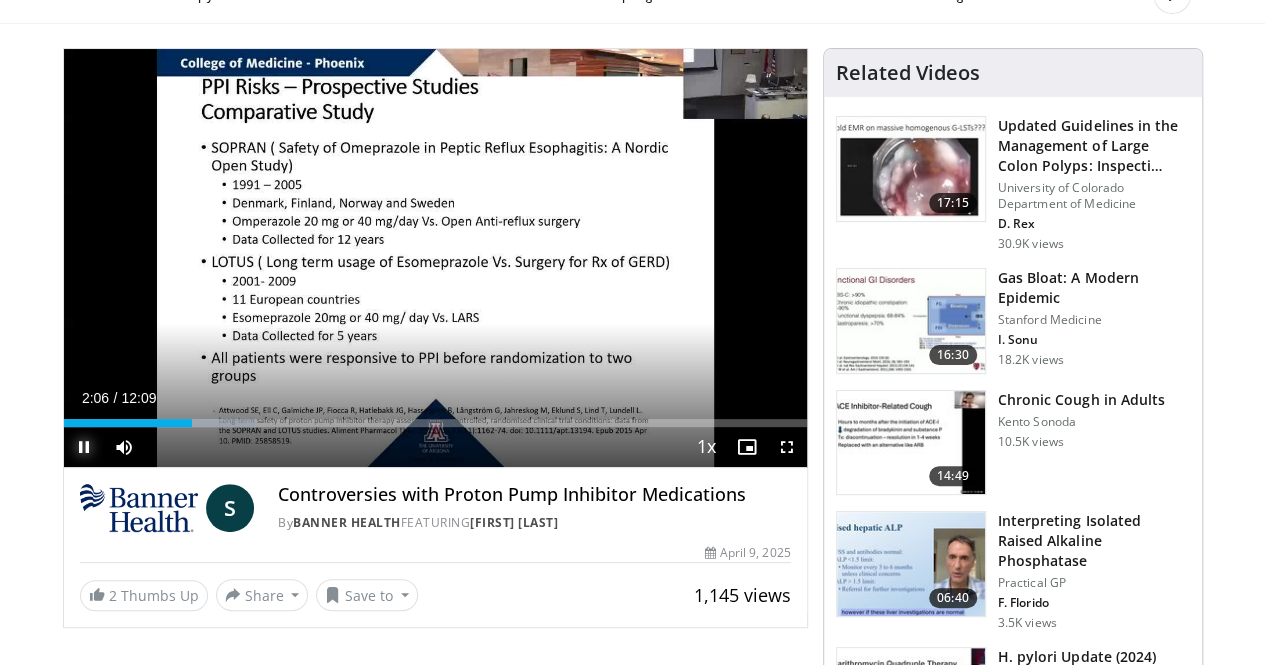 click at bounding box center (84, 447) 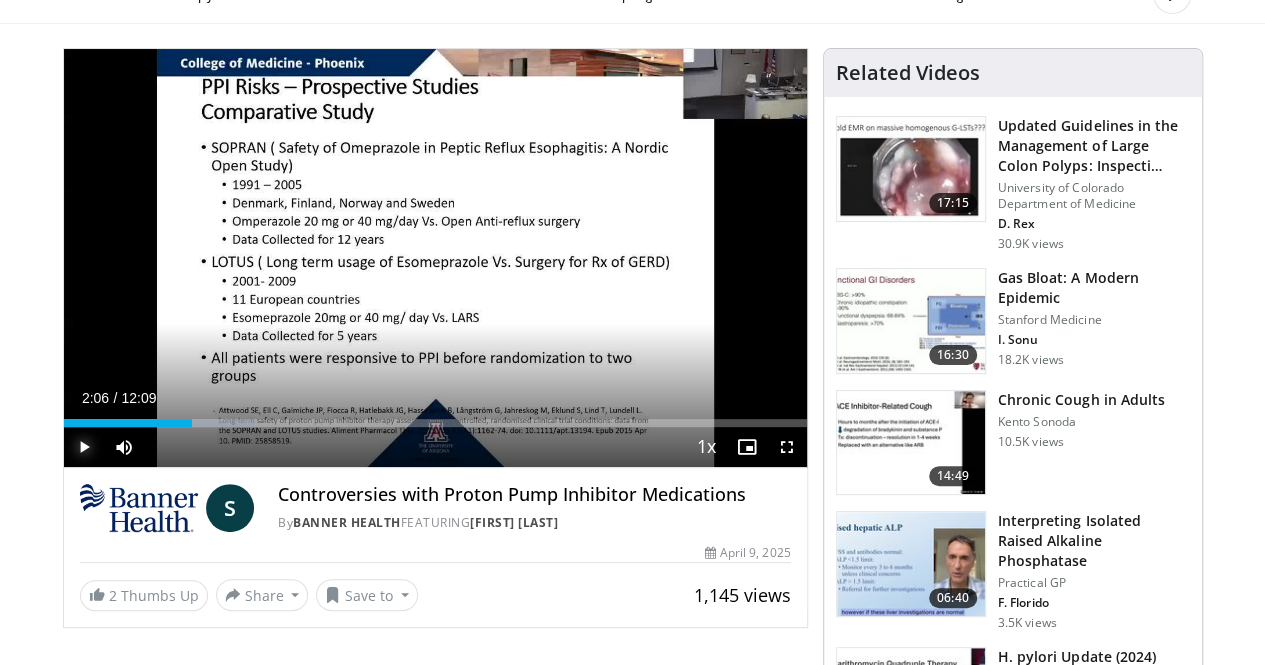 click at bounding box center [84, 447] 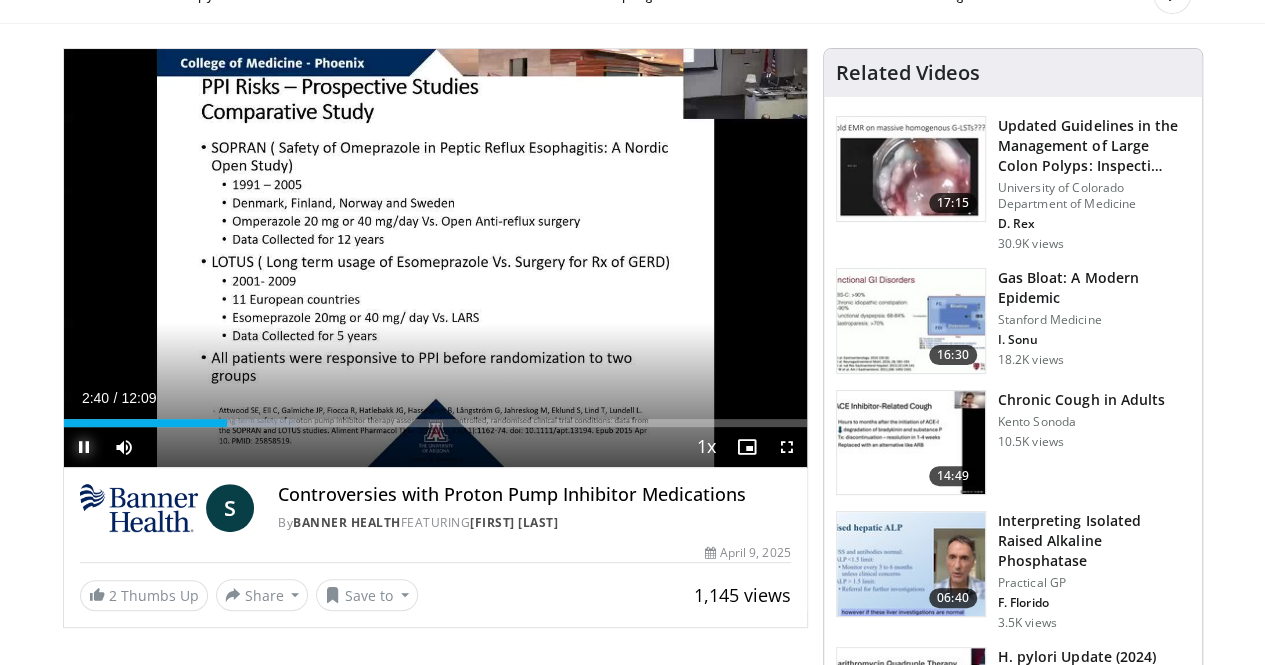 click at bounding box center [84, 447] 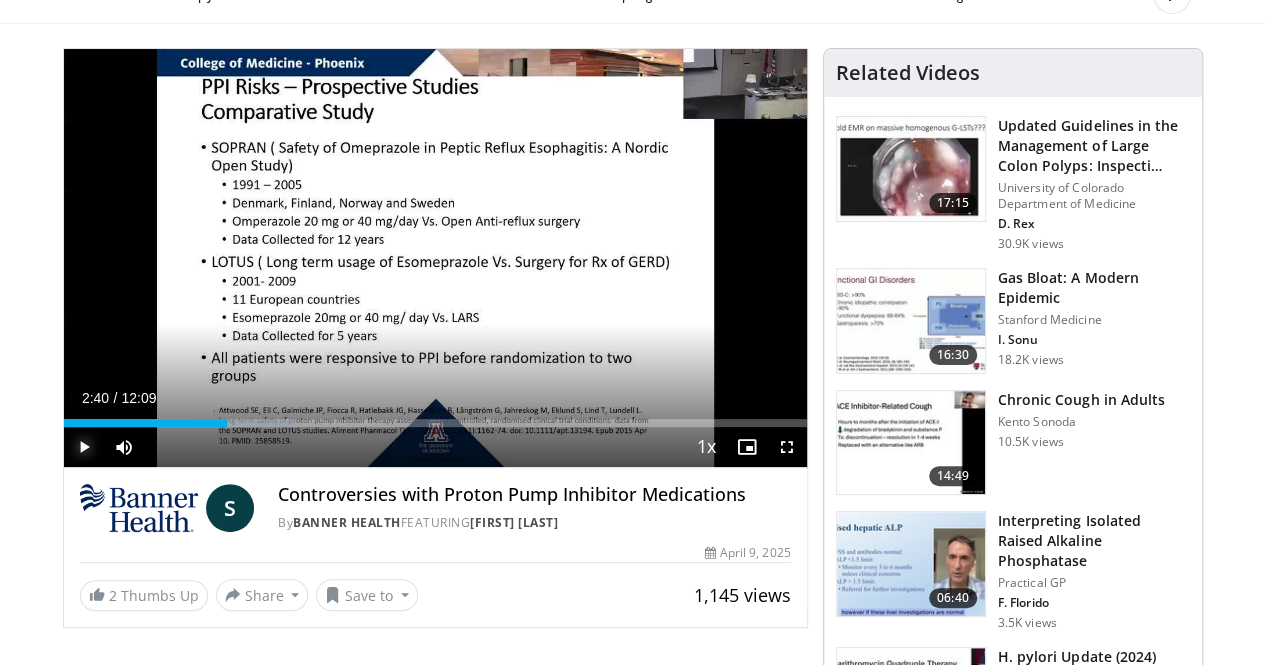 click at bounding box center [84, 447] 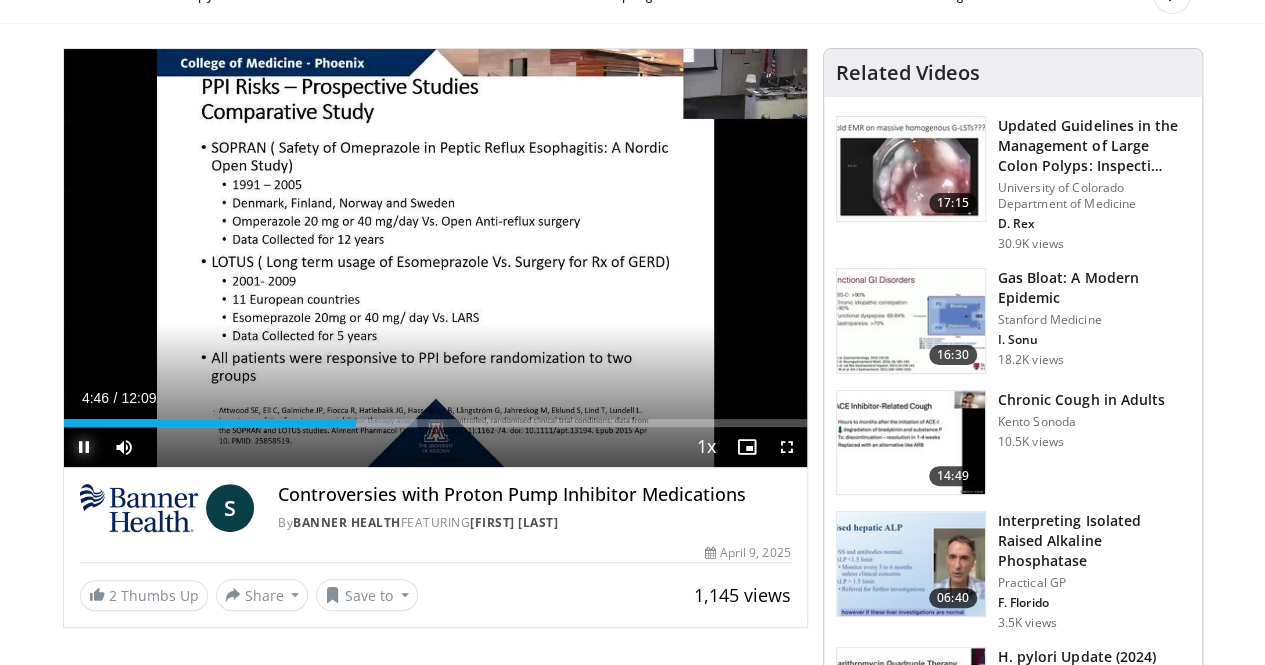 click at bounding box center (84, 447) 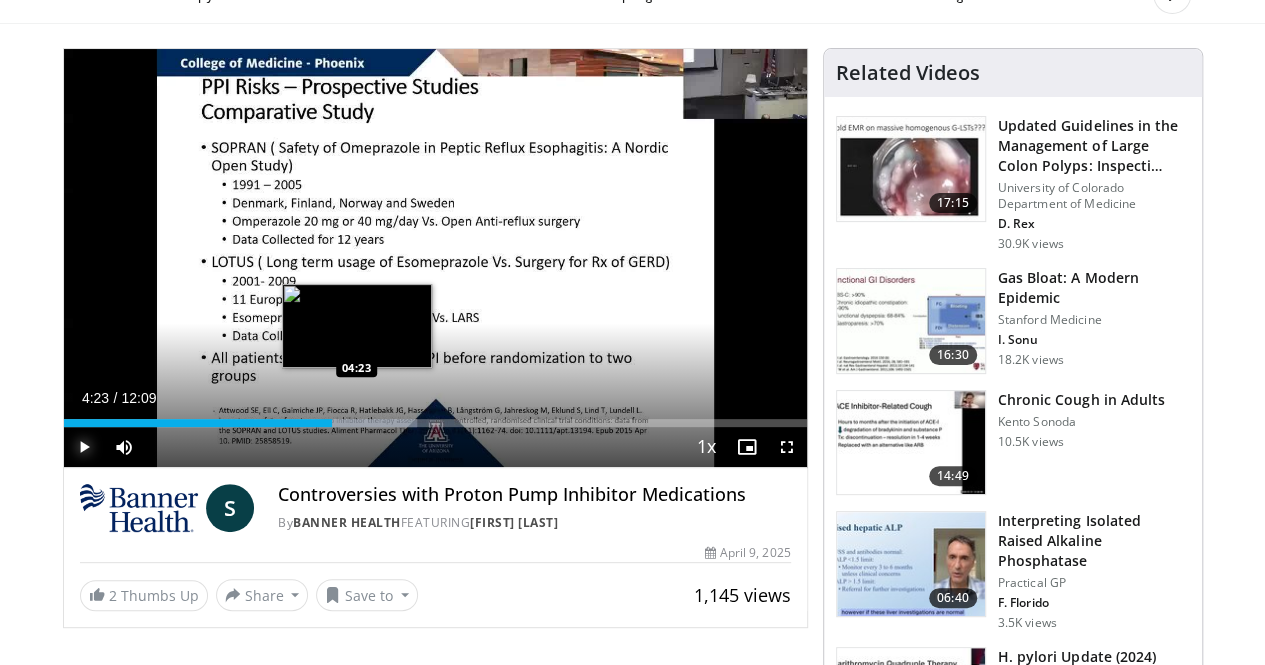 click on "04:23" at bounding box center [198, 423] 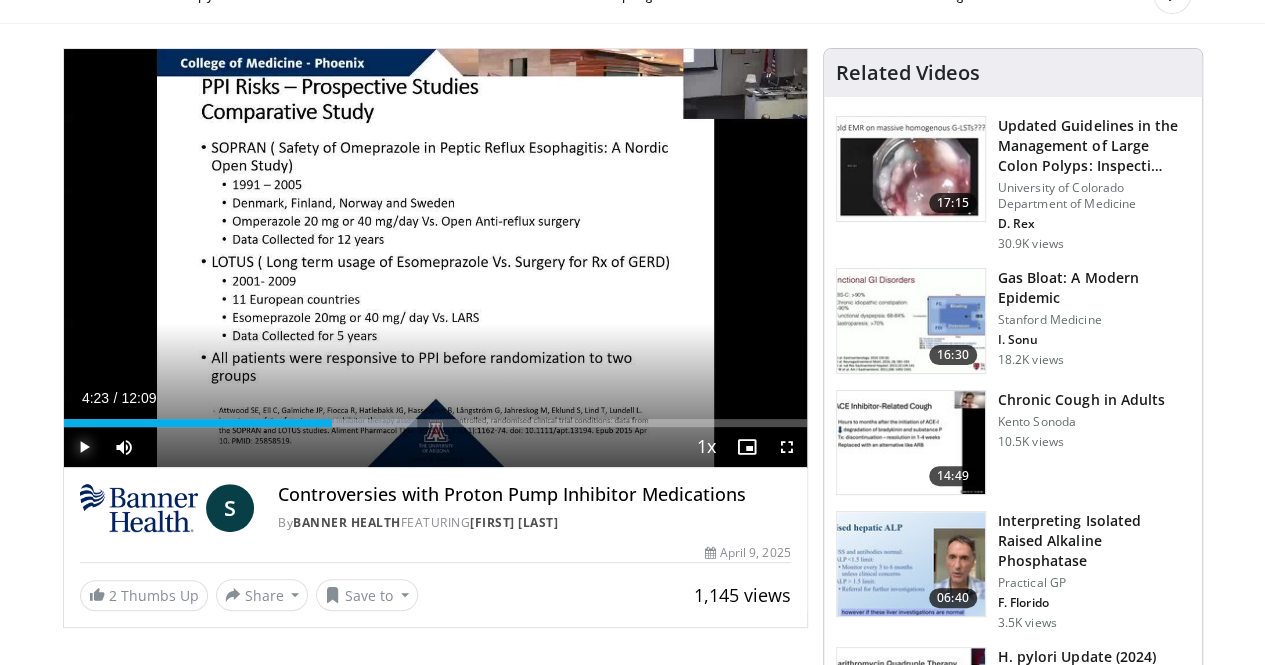 click at bounding box center [84, 447] 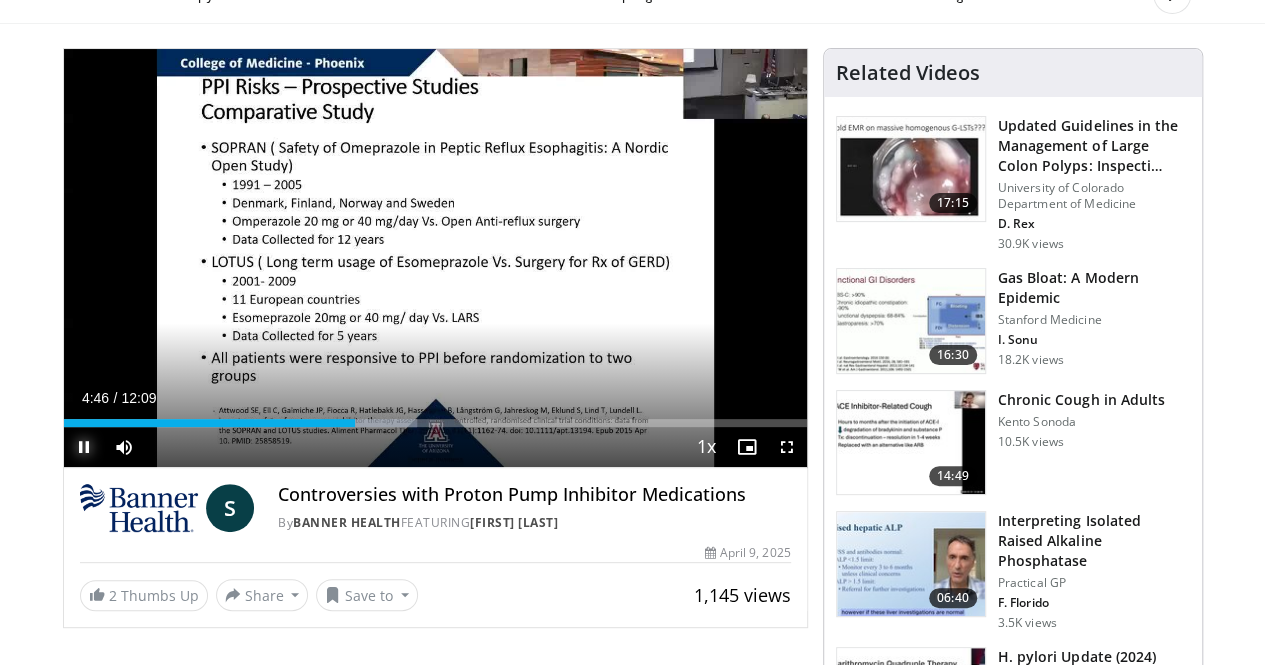 click at bounding box center [84, 447] 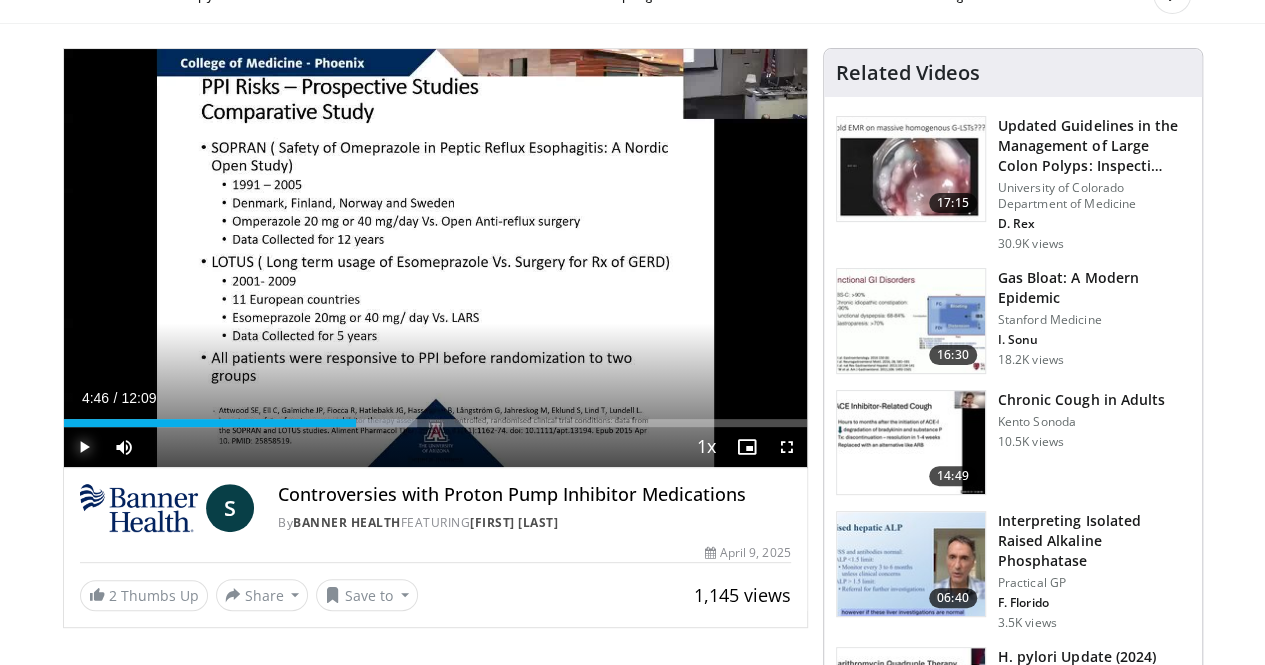 click at bounding box center (84, 447) 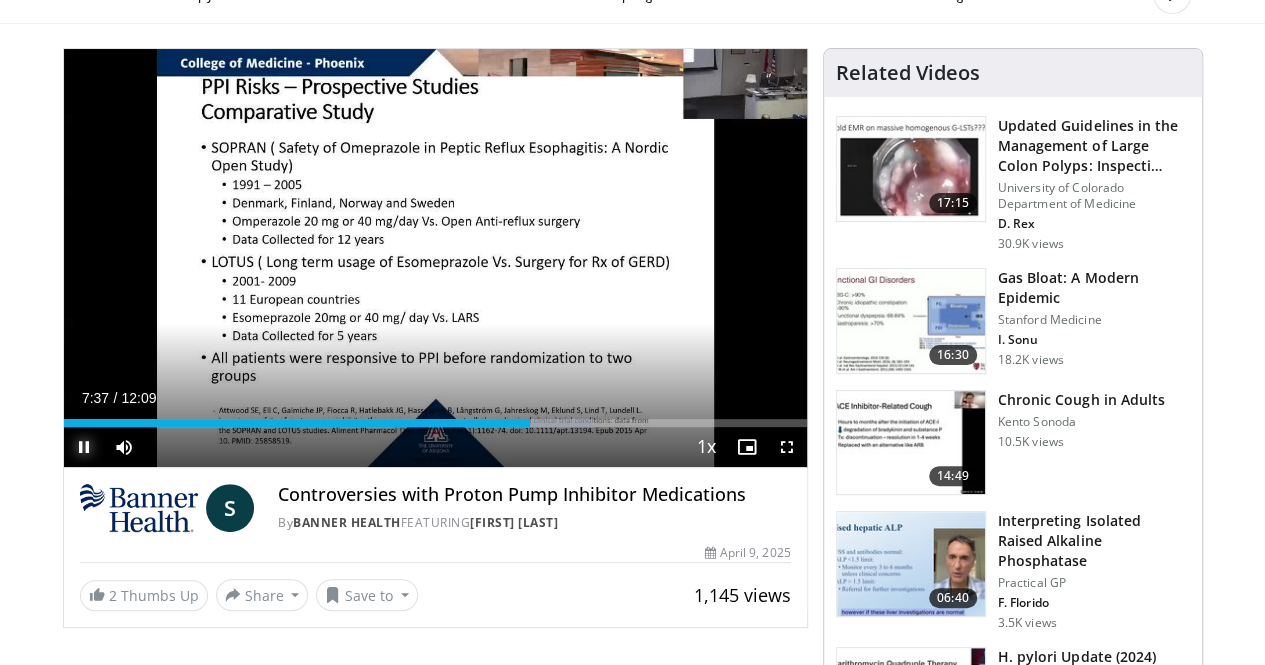 click at bounding box center [84, 447] 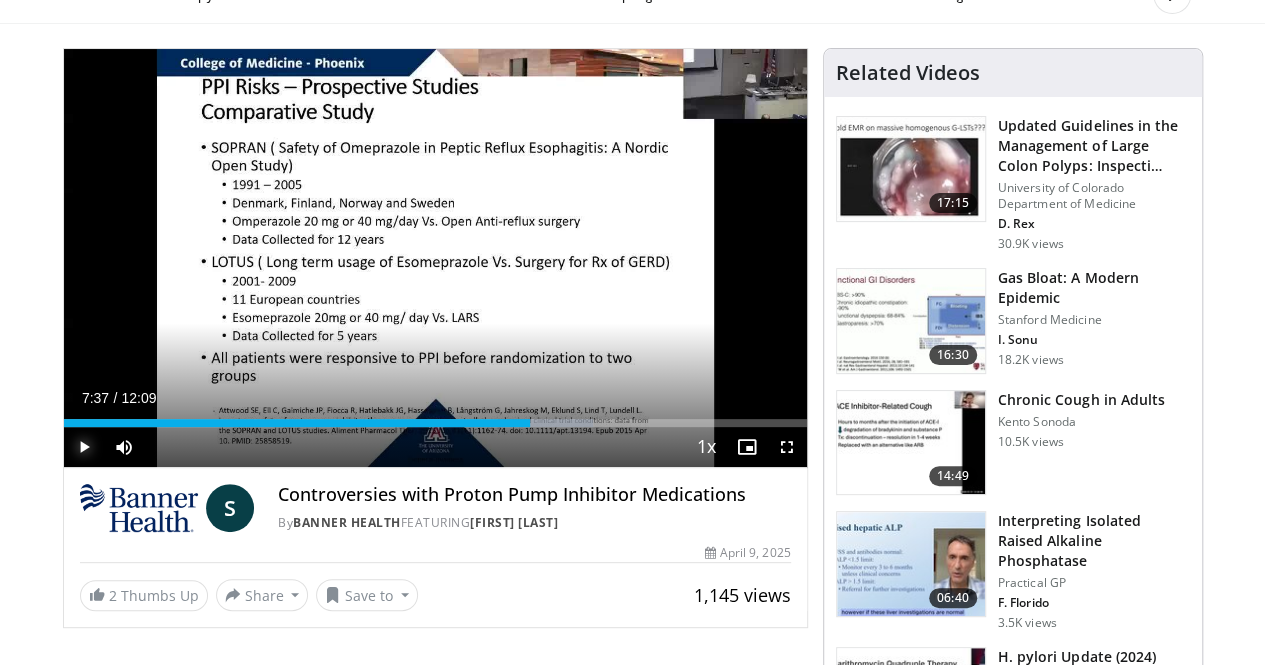 click at bounding box center (84, 447) 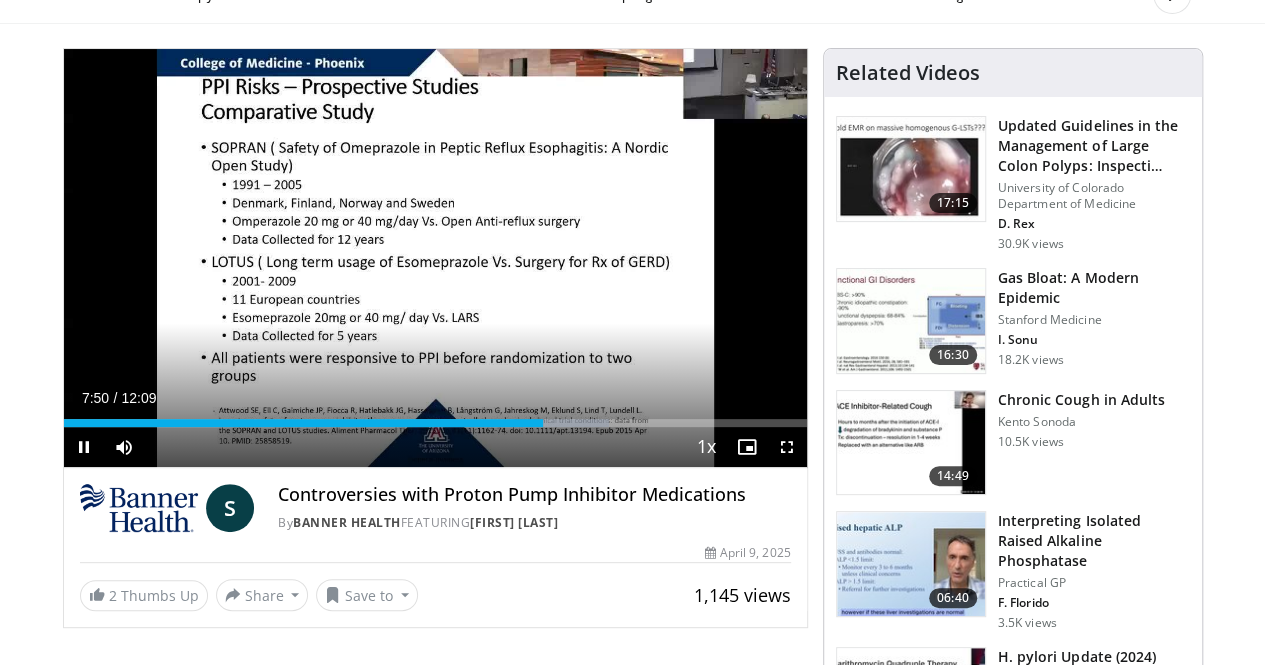 click on "**********" at bounding box center [435, 258] 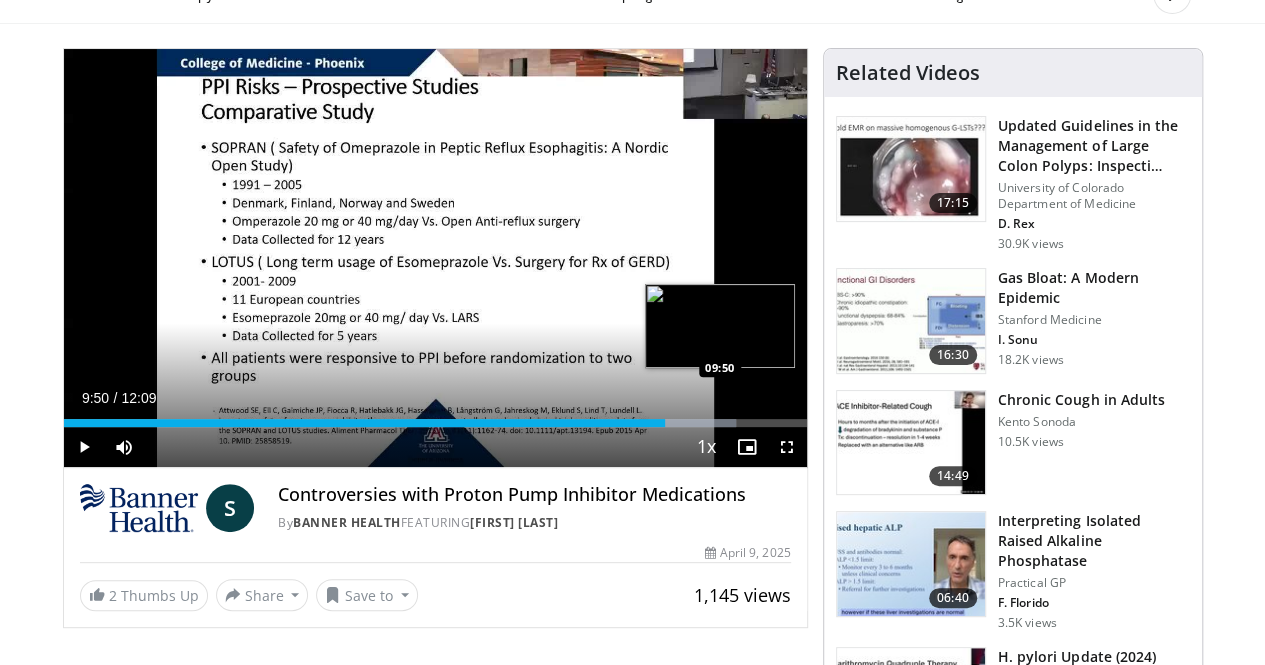 click on "Loaded :  90.46% 09:50 09:50" at bounding box center [435, 423] 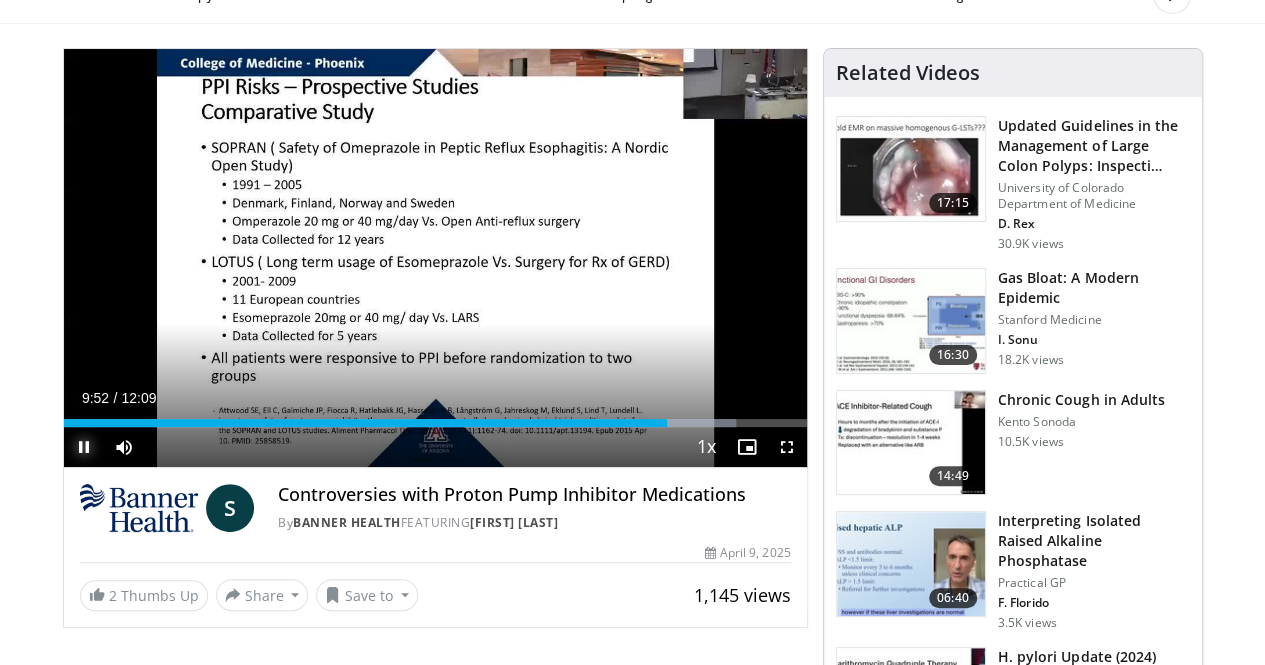 click at bounding box center [84, 447] 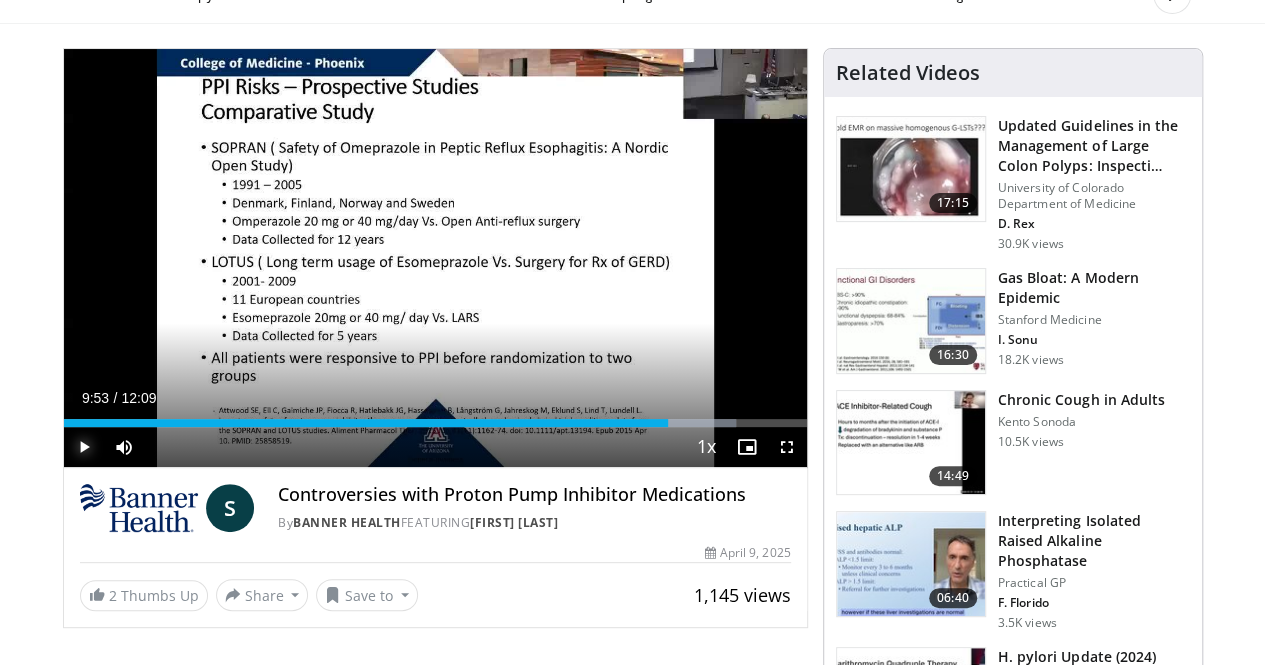 click at bounding box center (84, 447) 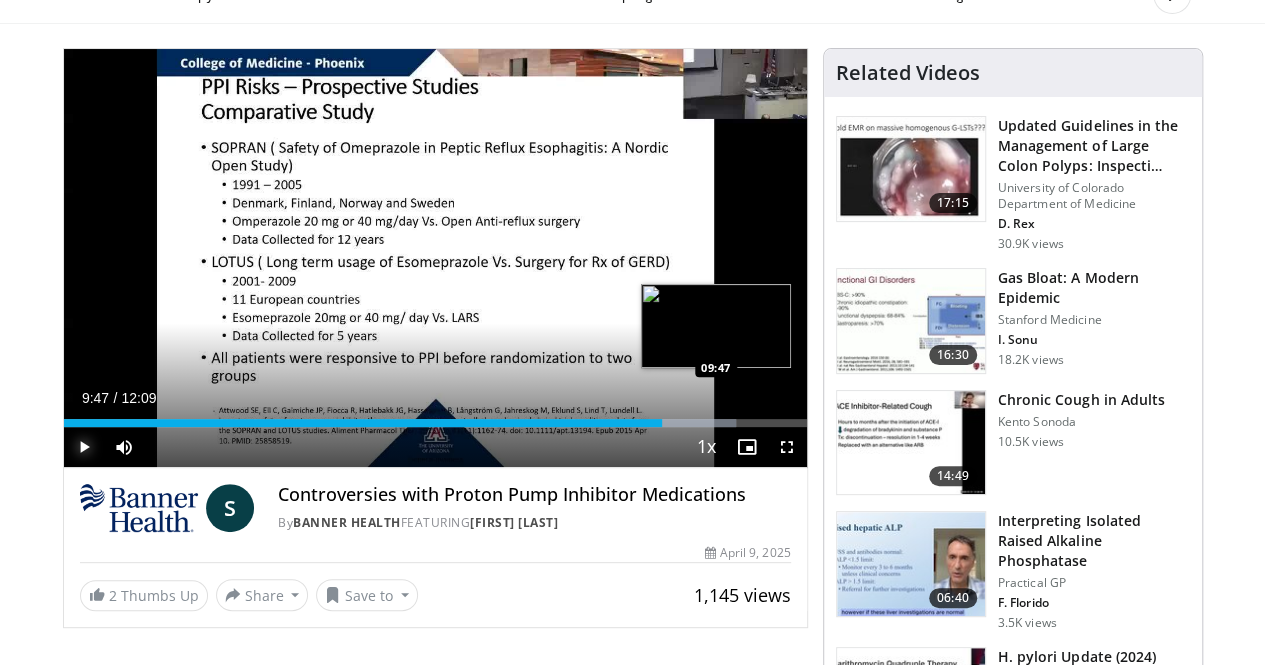 click on "10:00" at bounding box center [363, 423] 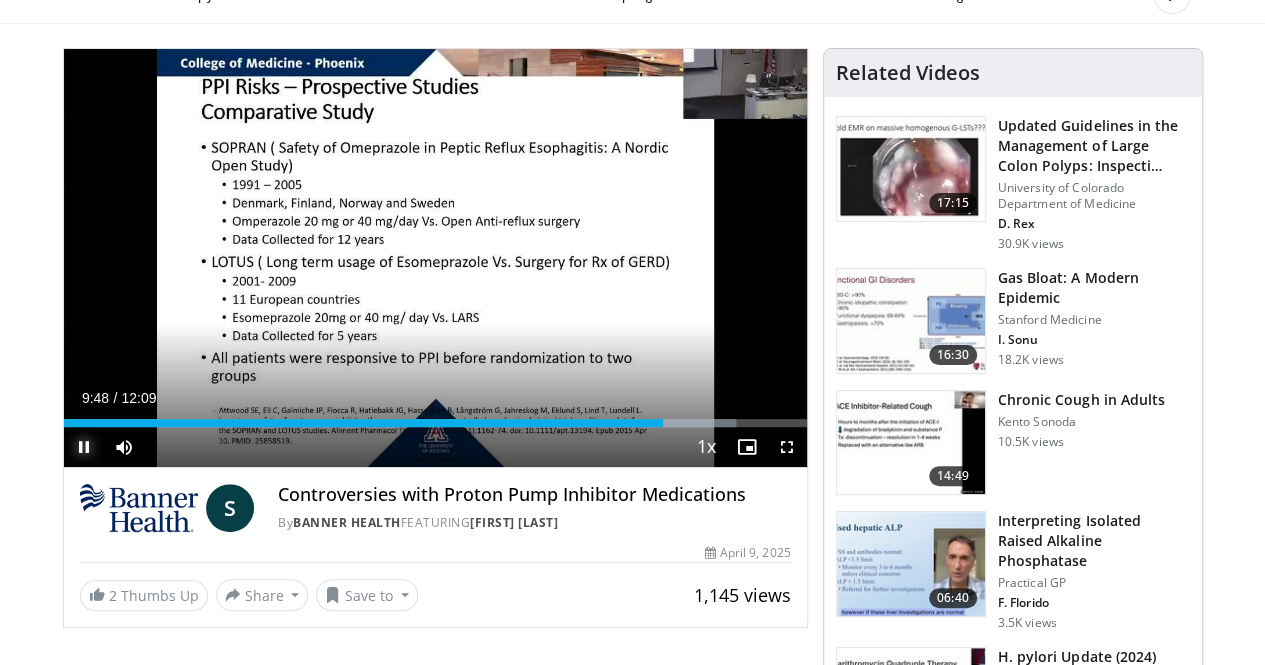 click at bounding box center [84, 447] 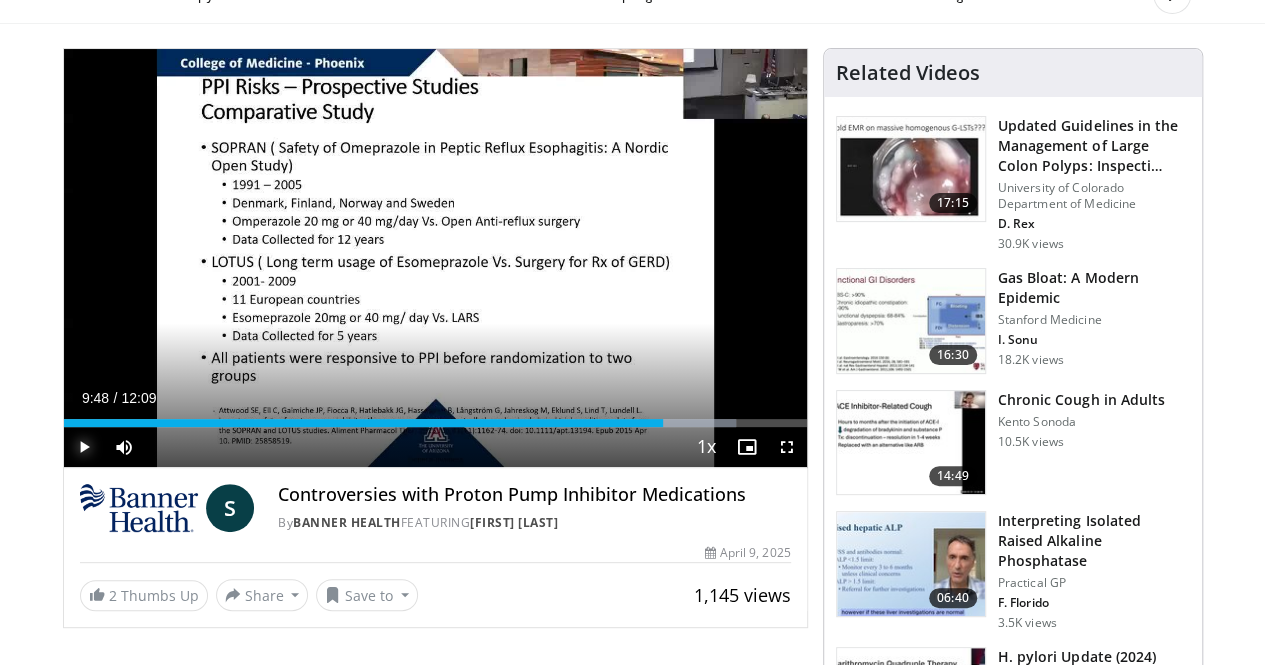 click at bounding box center [84, 447] 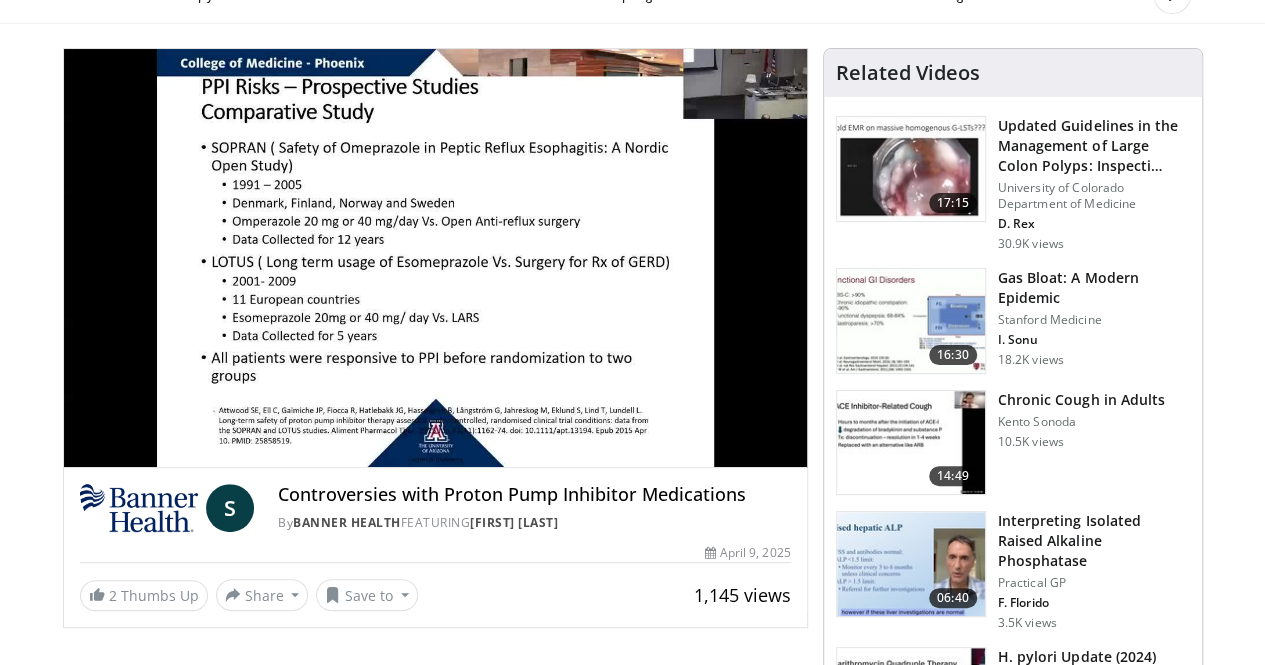 click on "S
Controversies with Proton Pump Inhibitor Medications
By
Banner Health
FEATURING
Shiva Ratuapali
By
Banner Health
FEATURING
Shiva Ratuapali
1,145 views
April 9, 2025
2
Thumbs Up
Share Controversies with Proton...
×
Message" at bounding box center (435, 539) 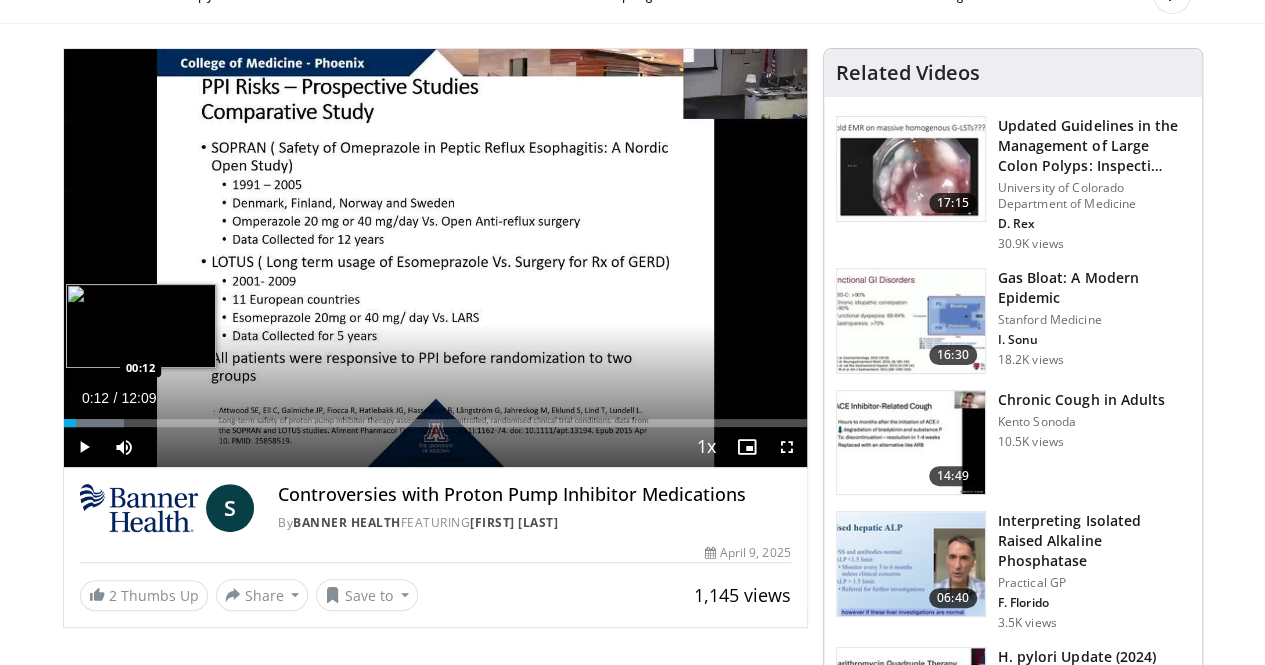 click on "Loaded :  8.16% 00:12 00:12" at bounding box center (435, 423) 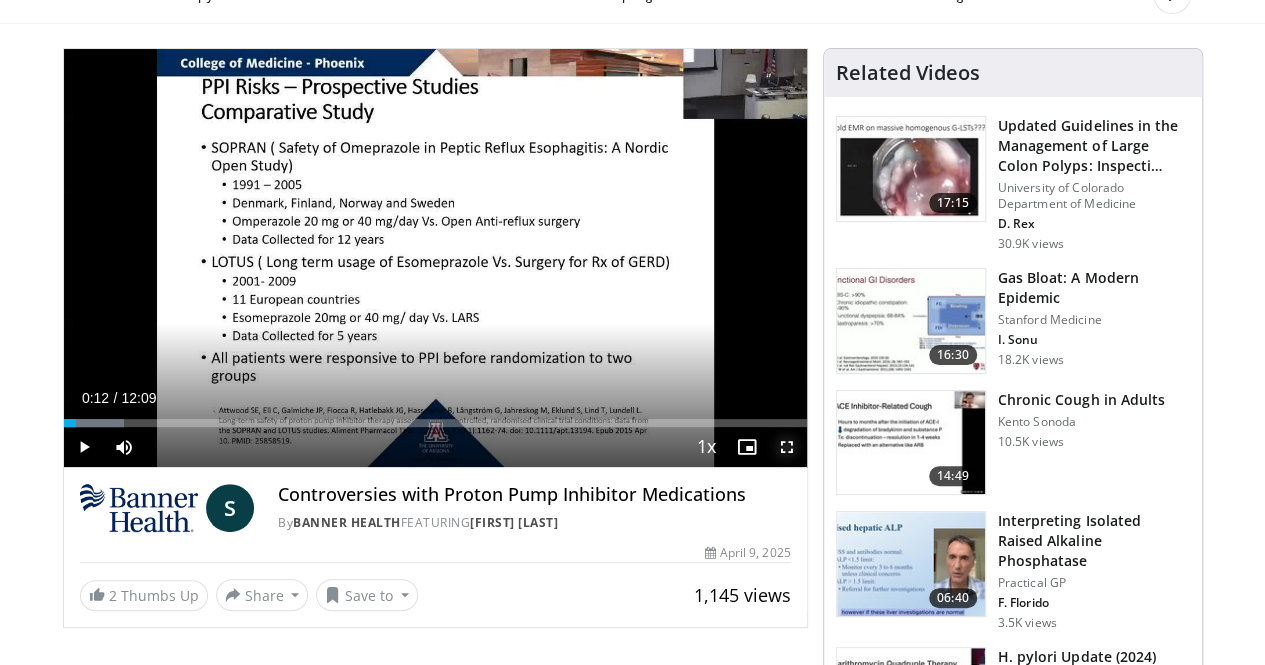click at bounding box center [787, 447] 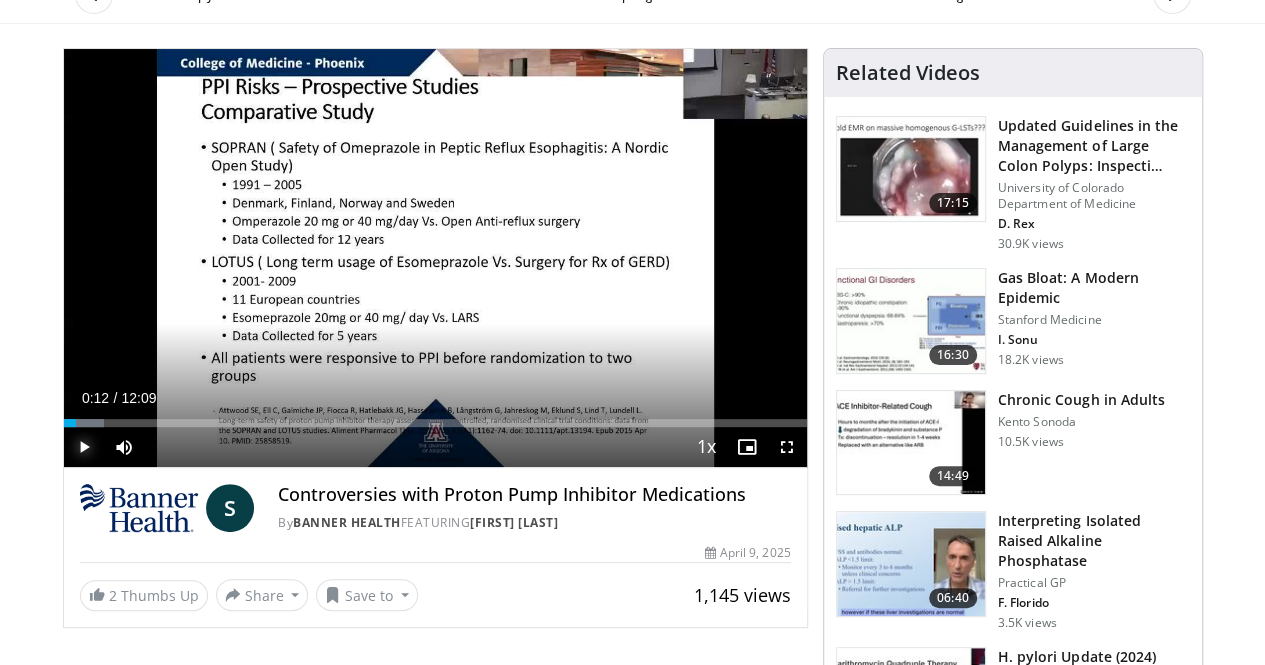 click at bounding box center (84, 447) 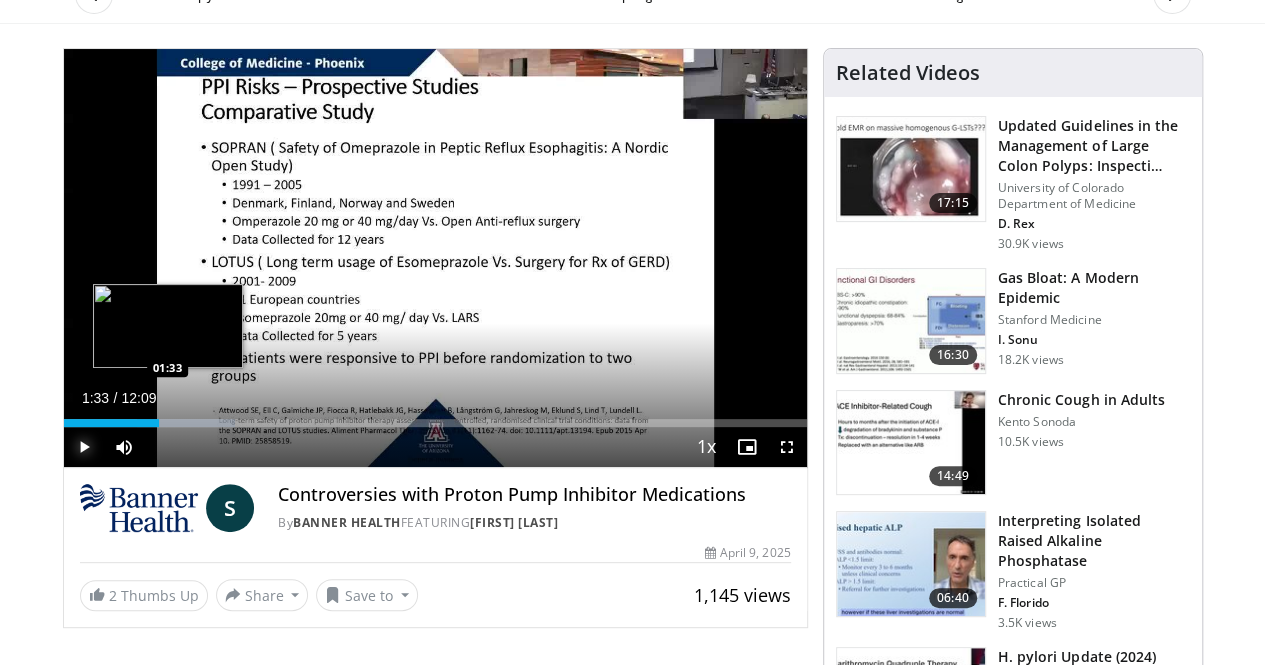 click on "Loaded :  23.11% 01:48 01:33" at bounding box center [435, 417] 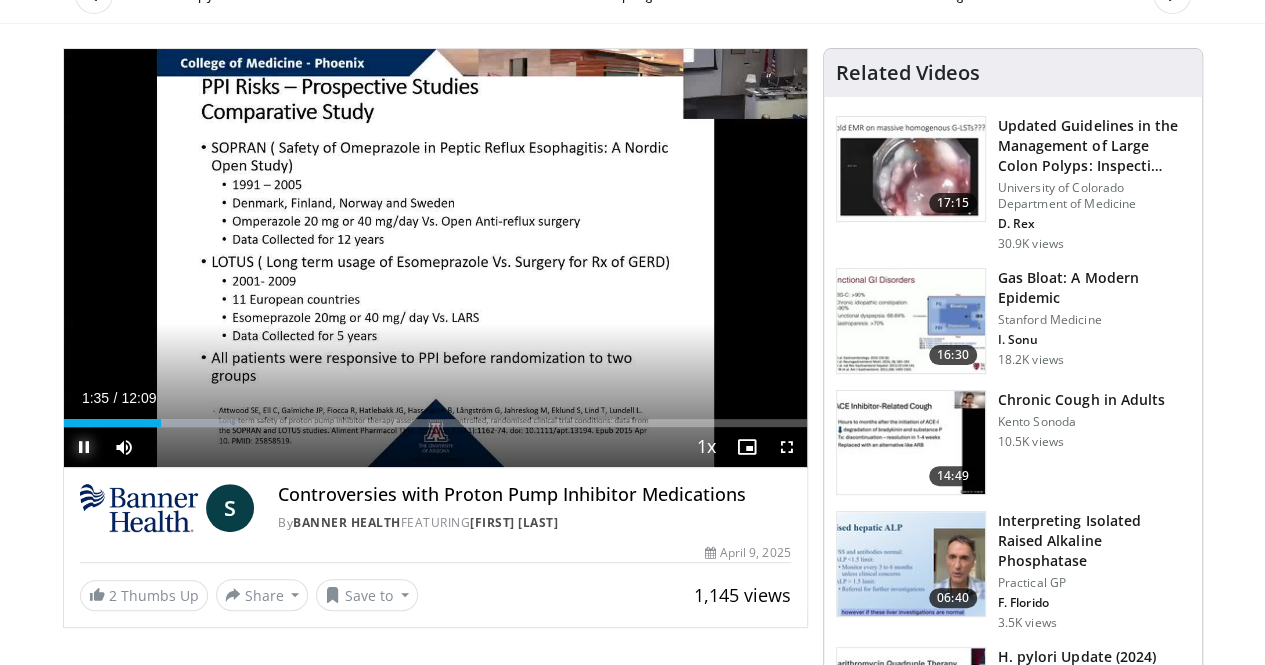 click at bounding box center [84, 447] 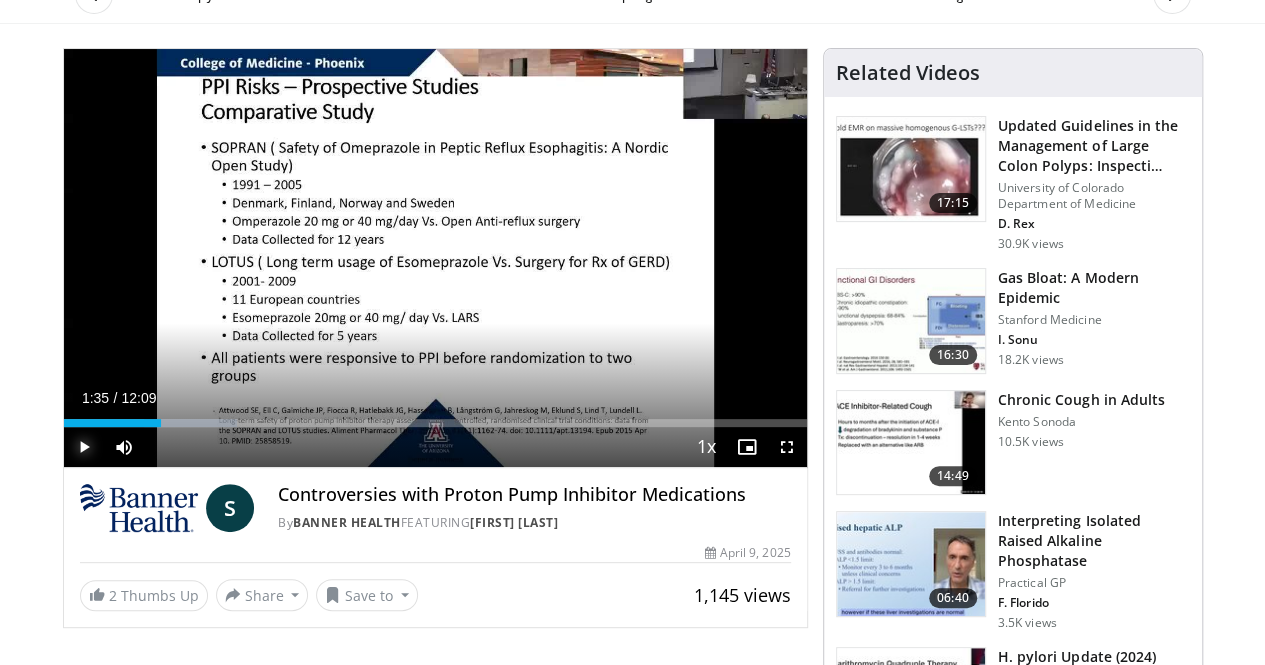 click at bounding box center (84, 447) 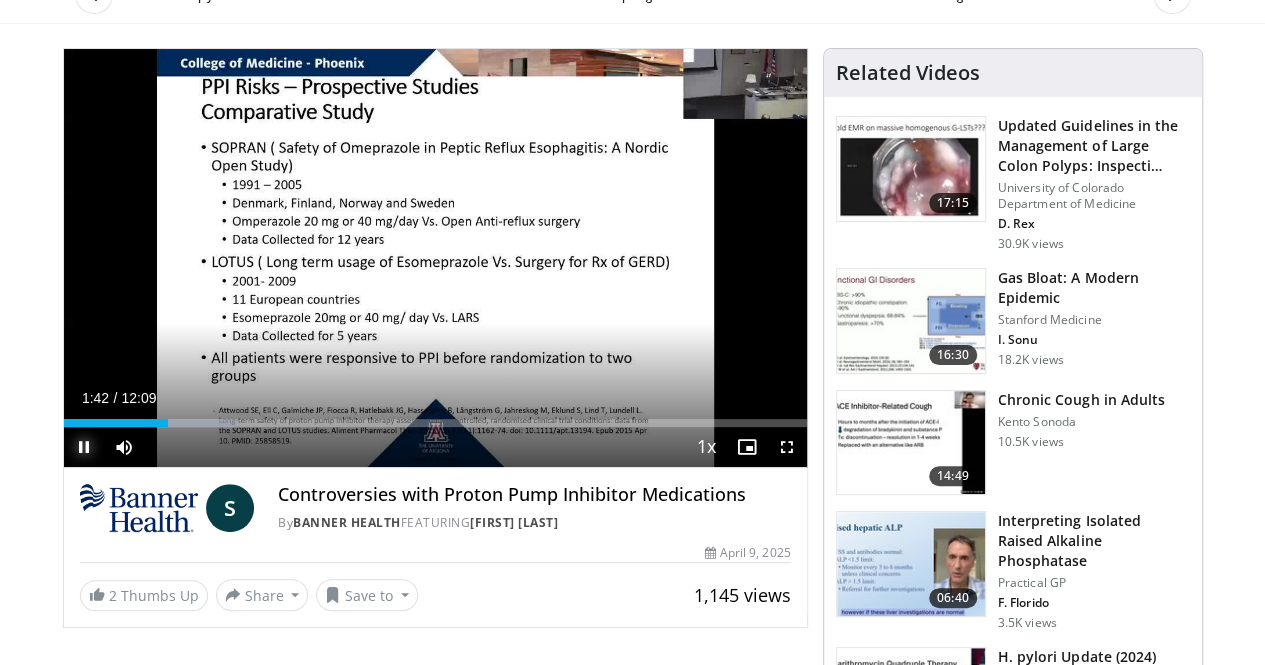 click at bounding box center [84, 447] 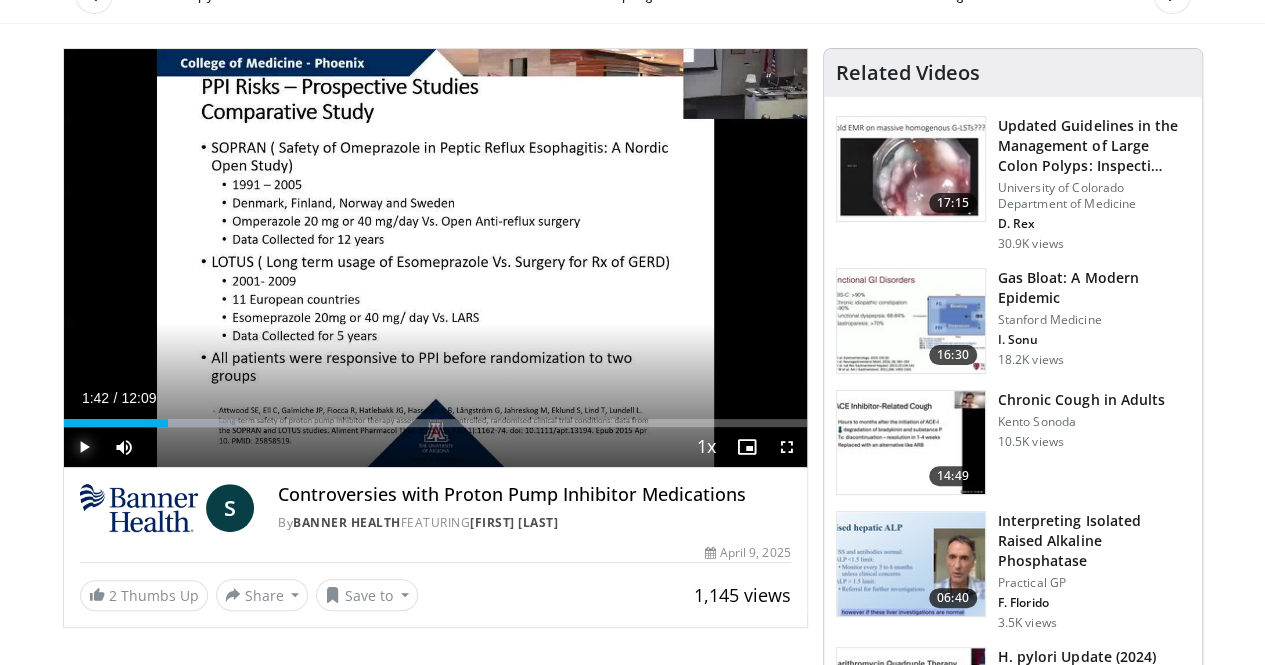click at bounding box center (84, 447) 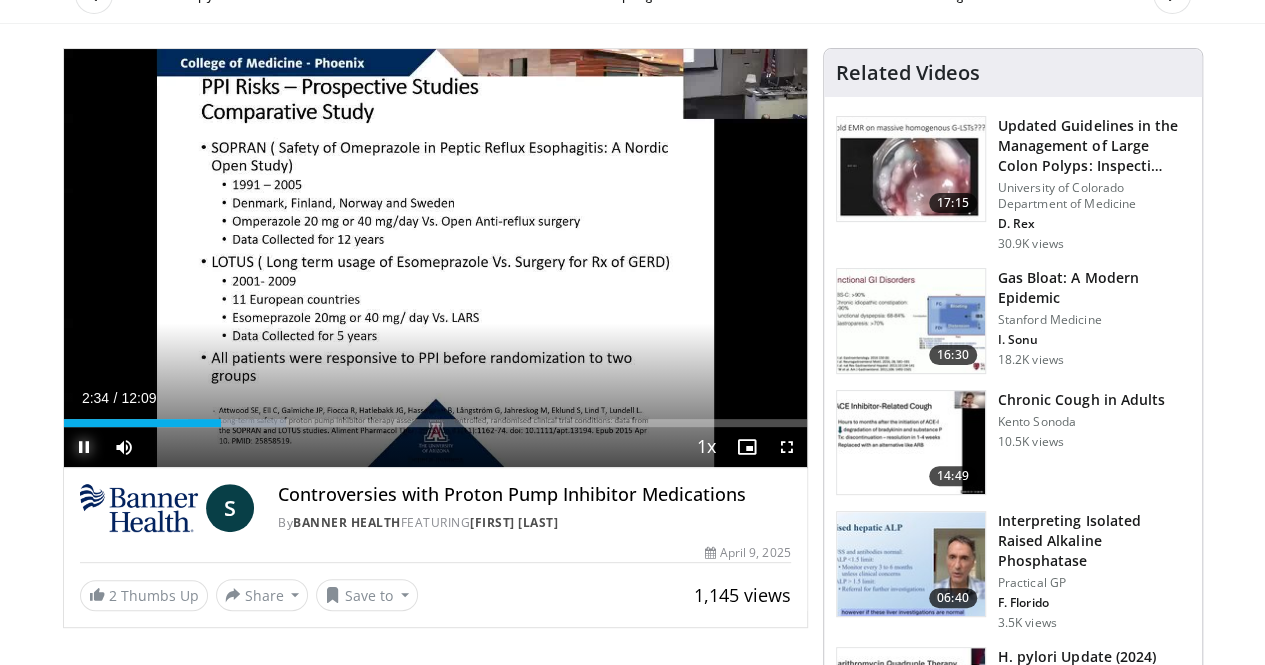 click at bounding box center [84, 447] 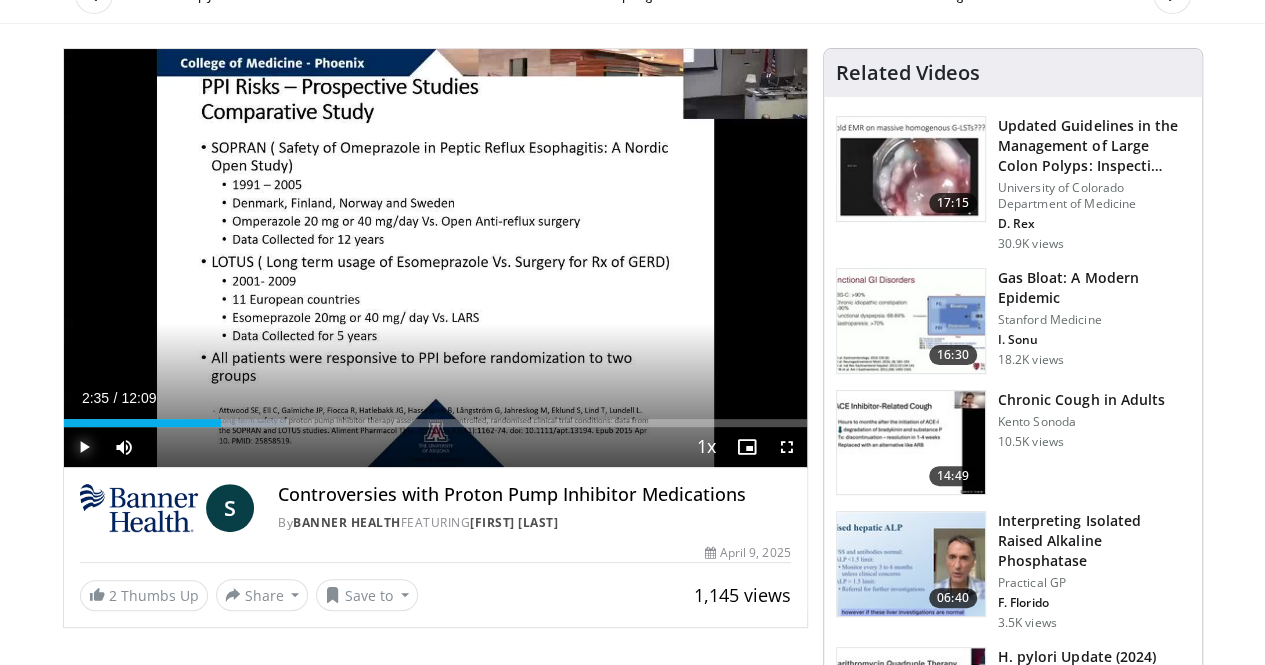 click at bounding box center [84, 447] 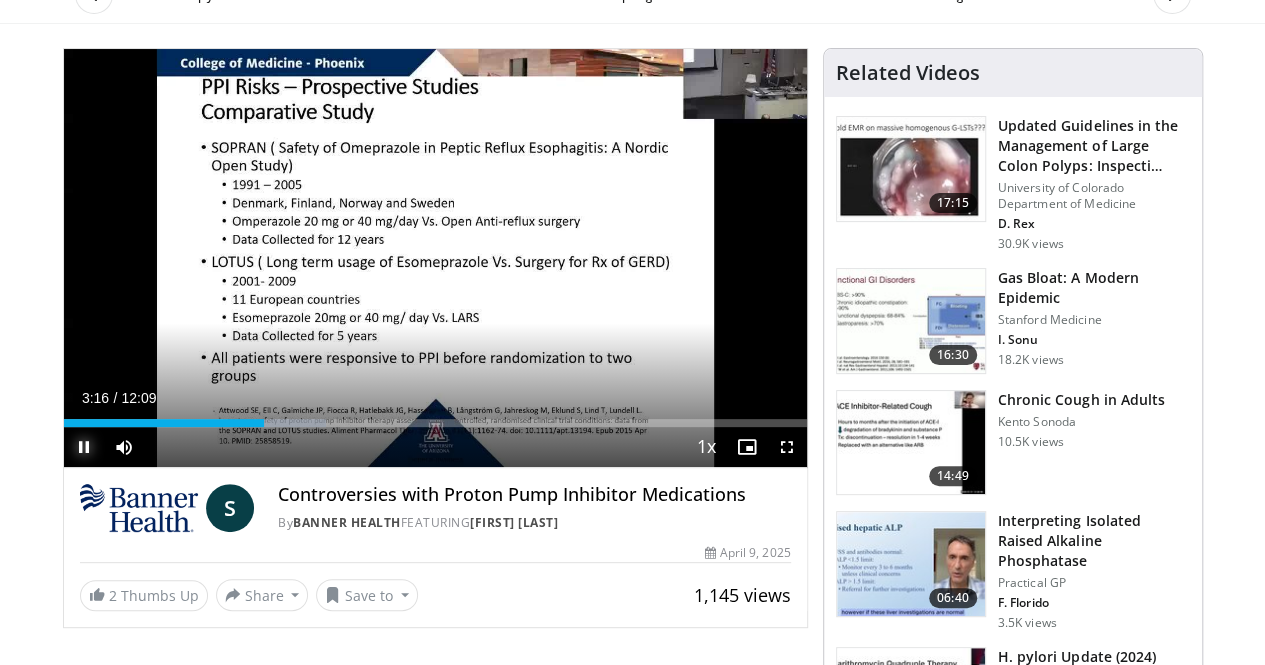 click at bounding box center [84, 447] 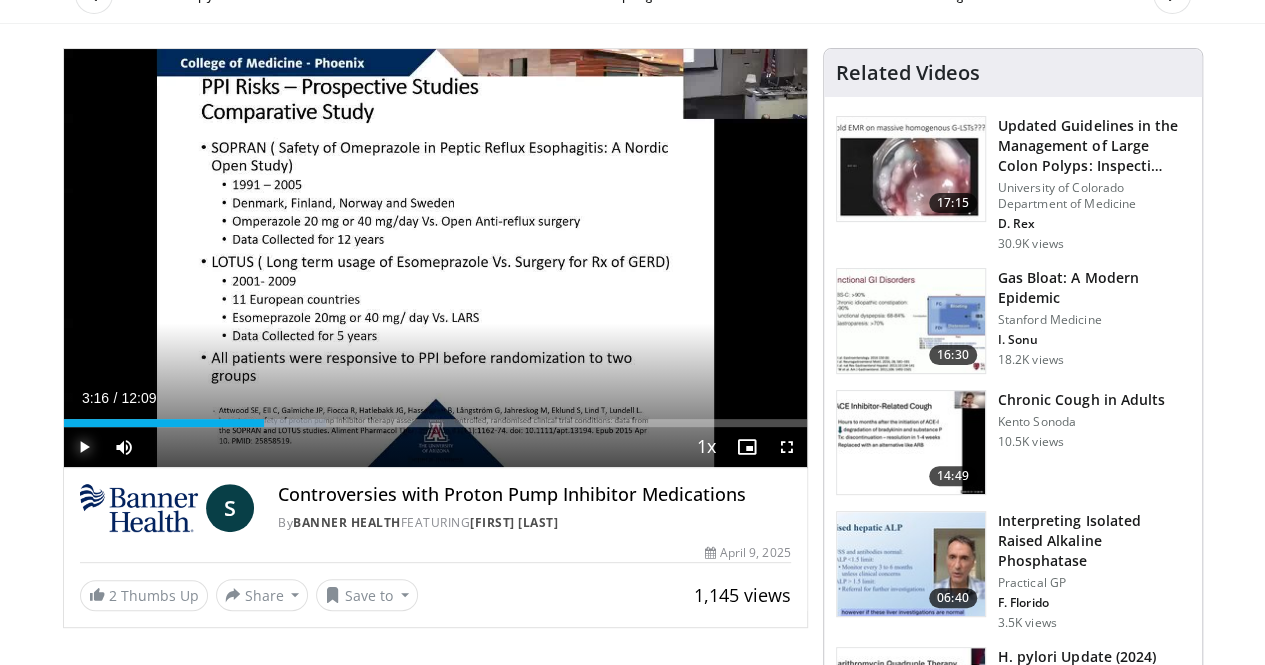 click at bounding box center (84, 447) 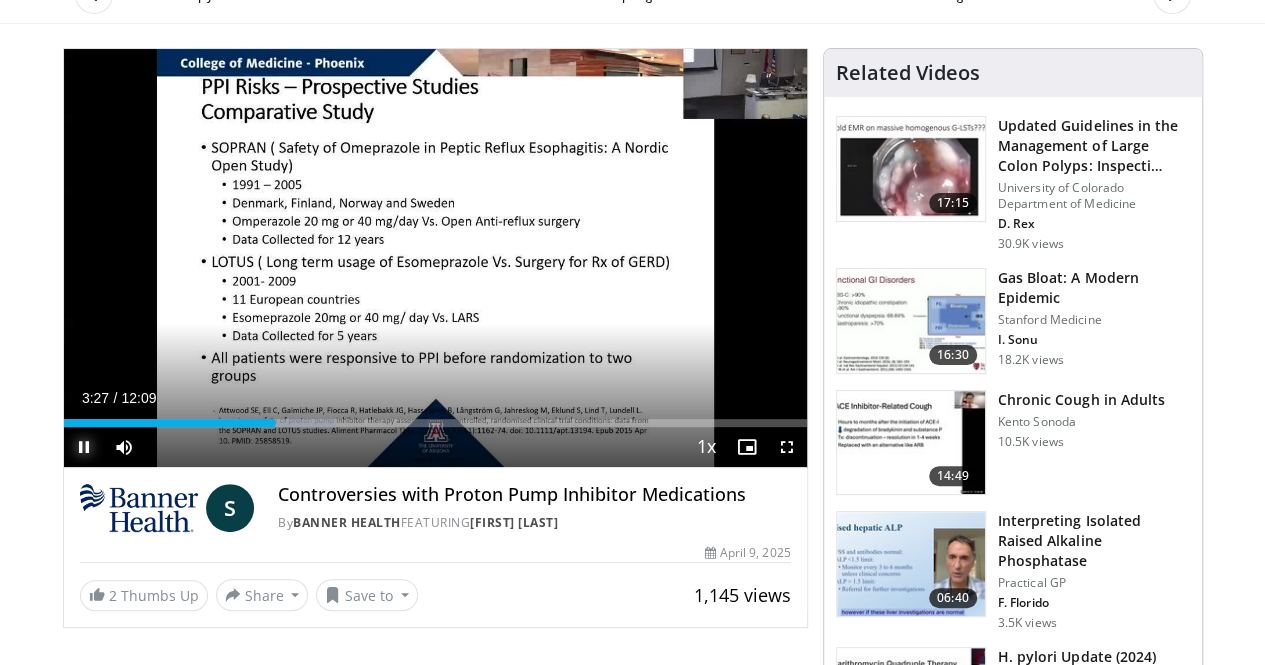 click at bounding box center [84, 447] 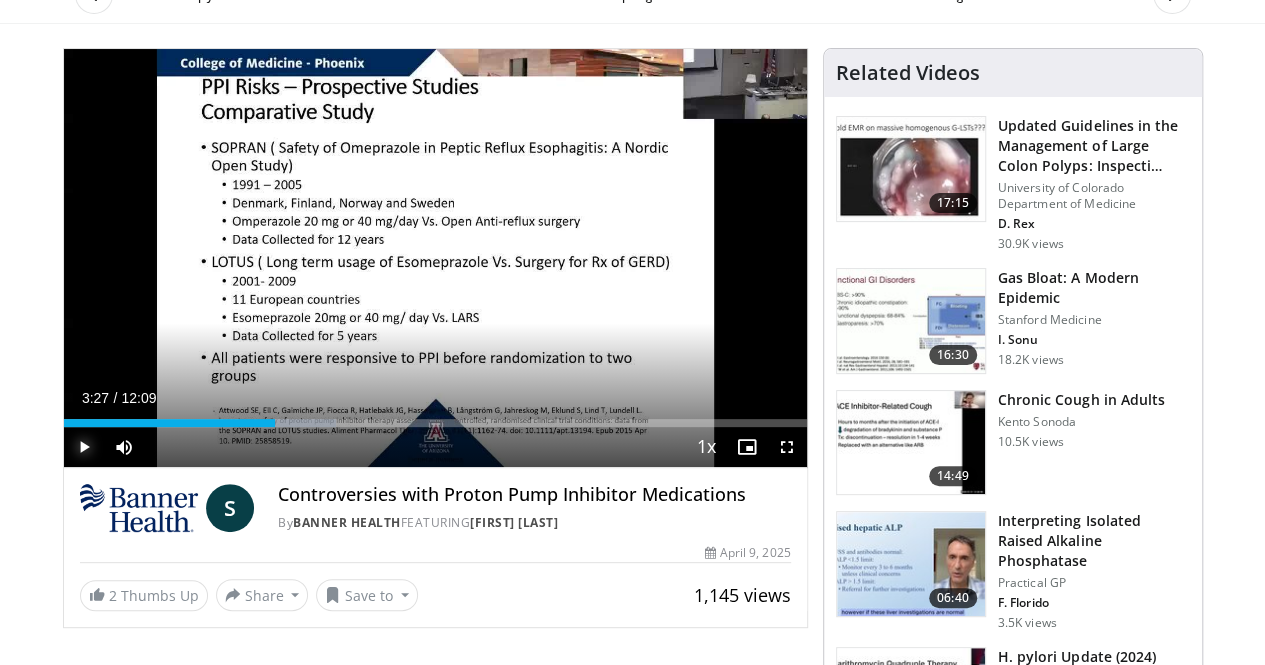 click at bounding box center [84, 447] 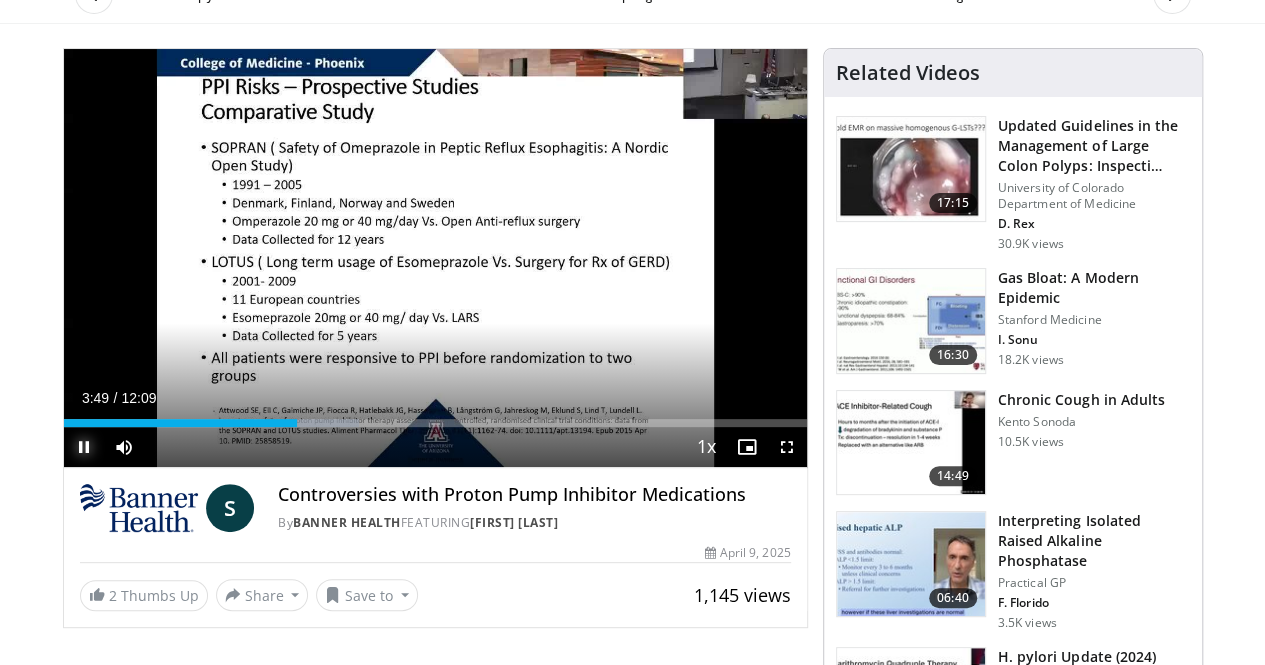 click at bounding box center (84, 447) 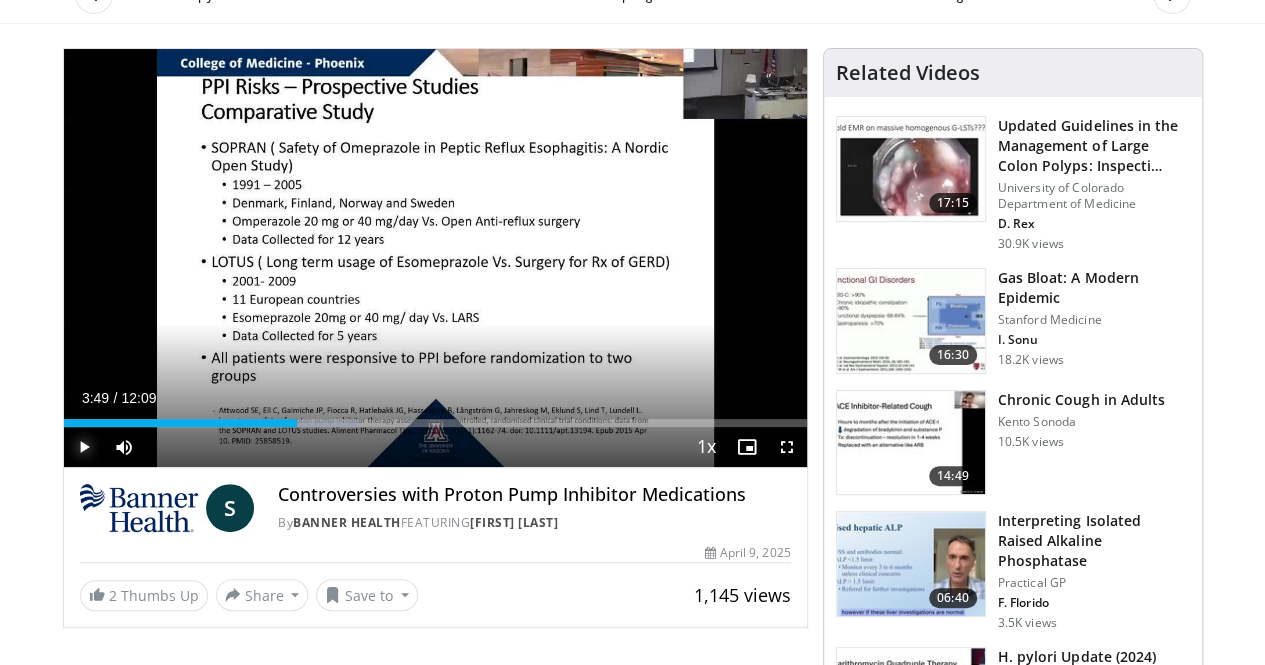 click at bounding box center [84, 447] 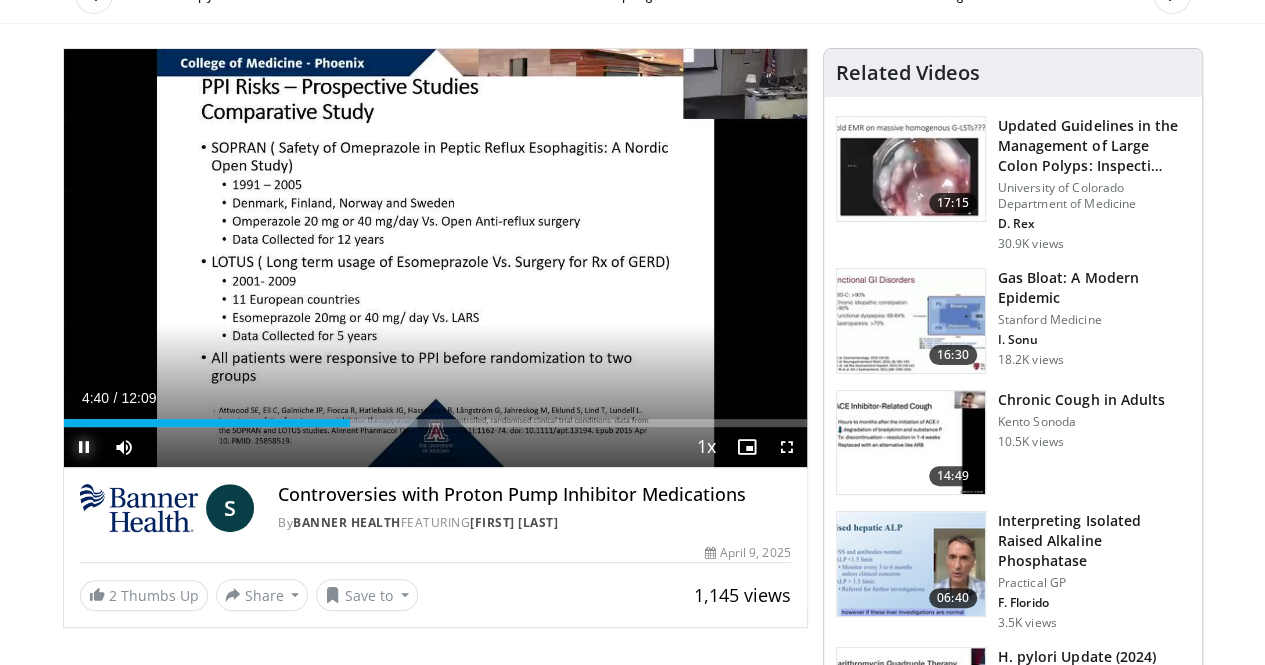 click at bounding box center (84, 447) 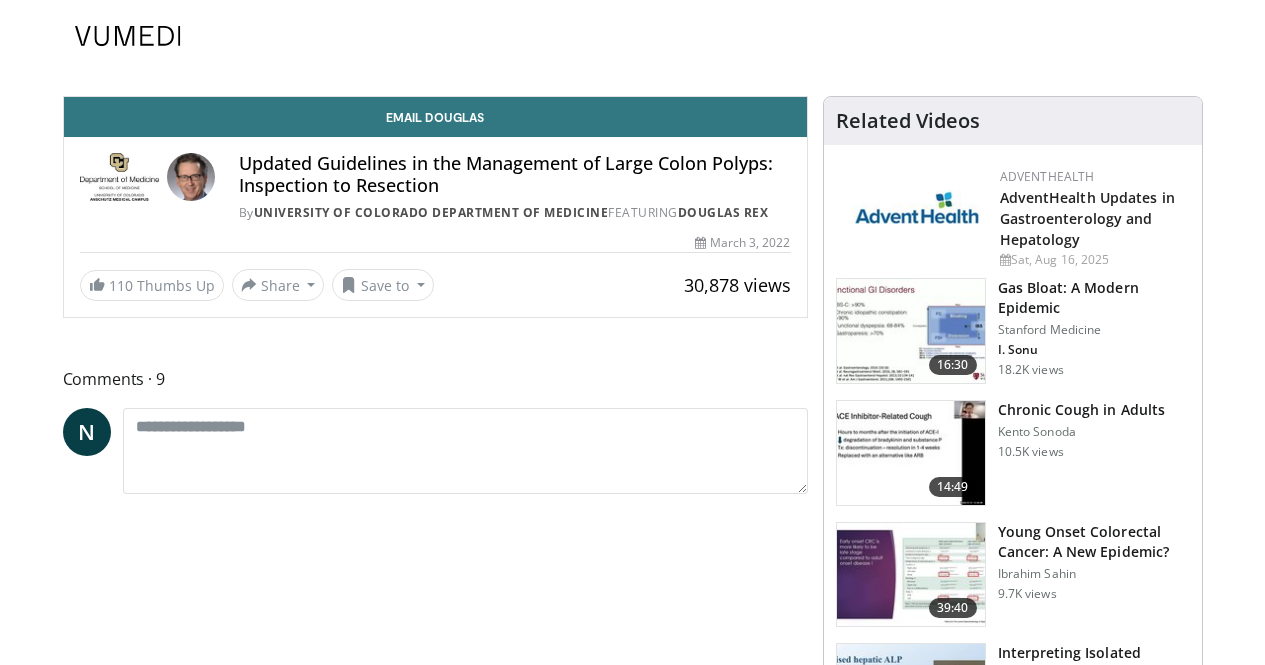 scroll, scrollTop: 0, scrollLeft: 0, axis: both 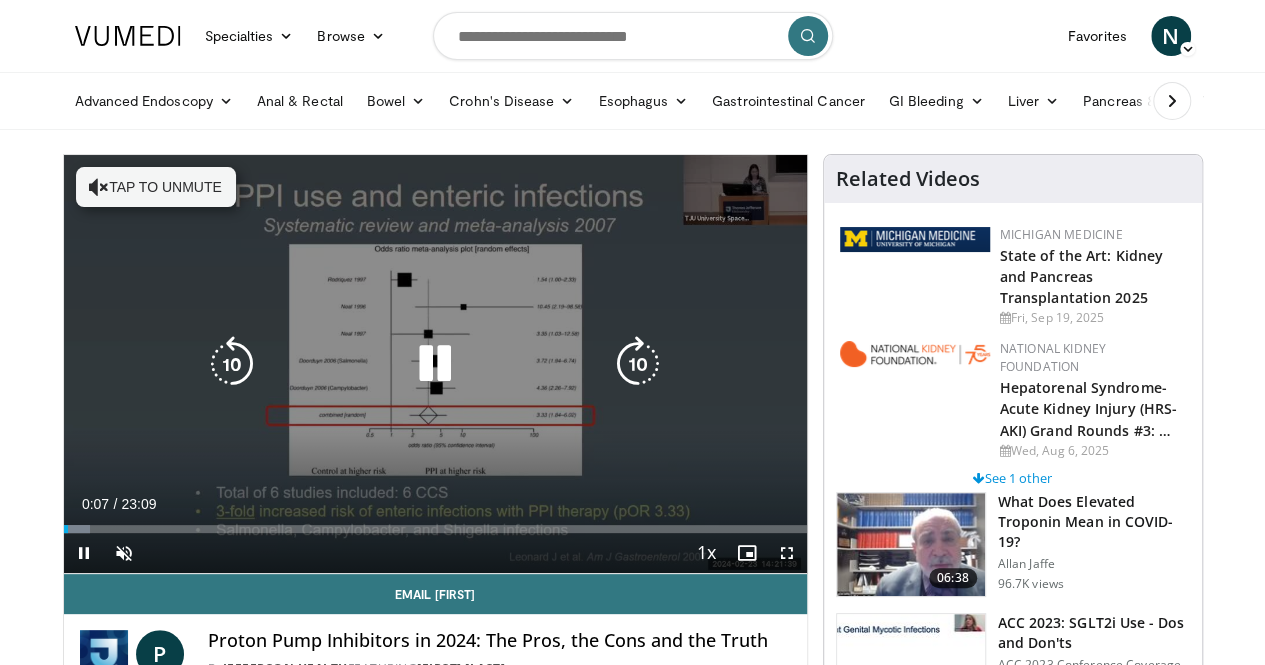 click on "Tap to unmute" at bounding box center (156, 187) 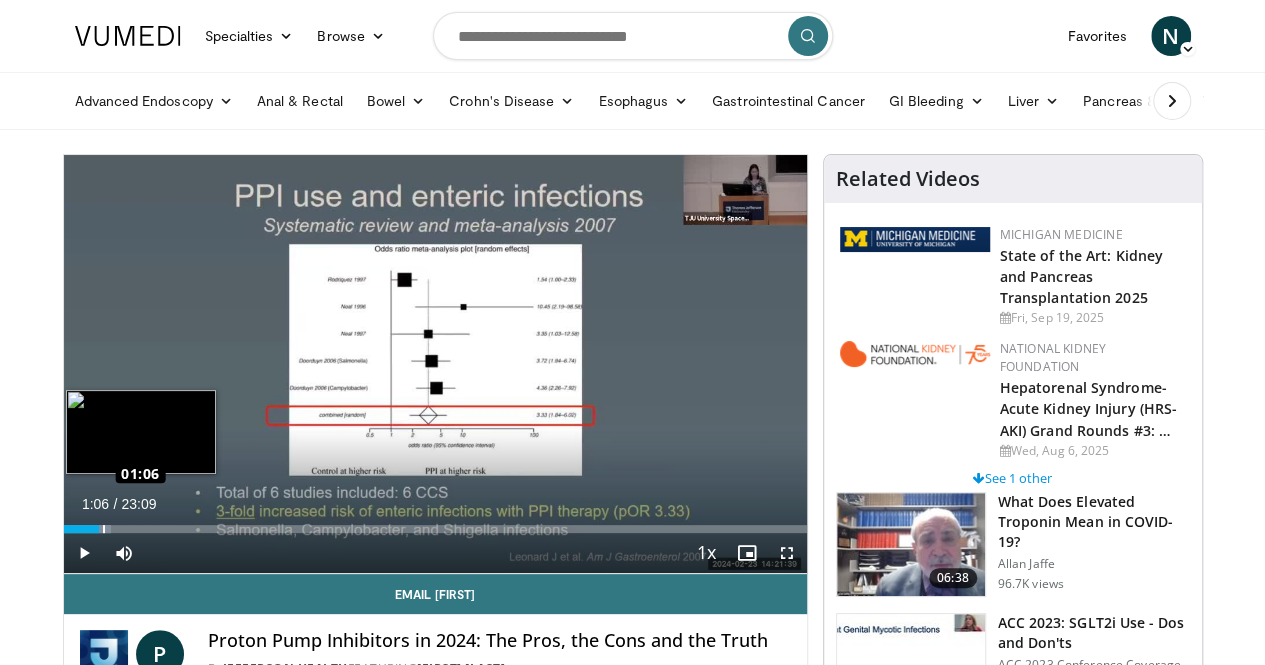 click on "Loaded :  6.42% 01:06 01:06" at bounding box center [435, 529] 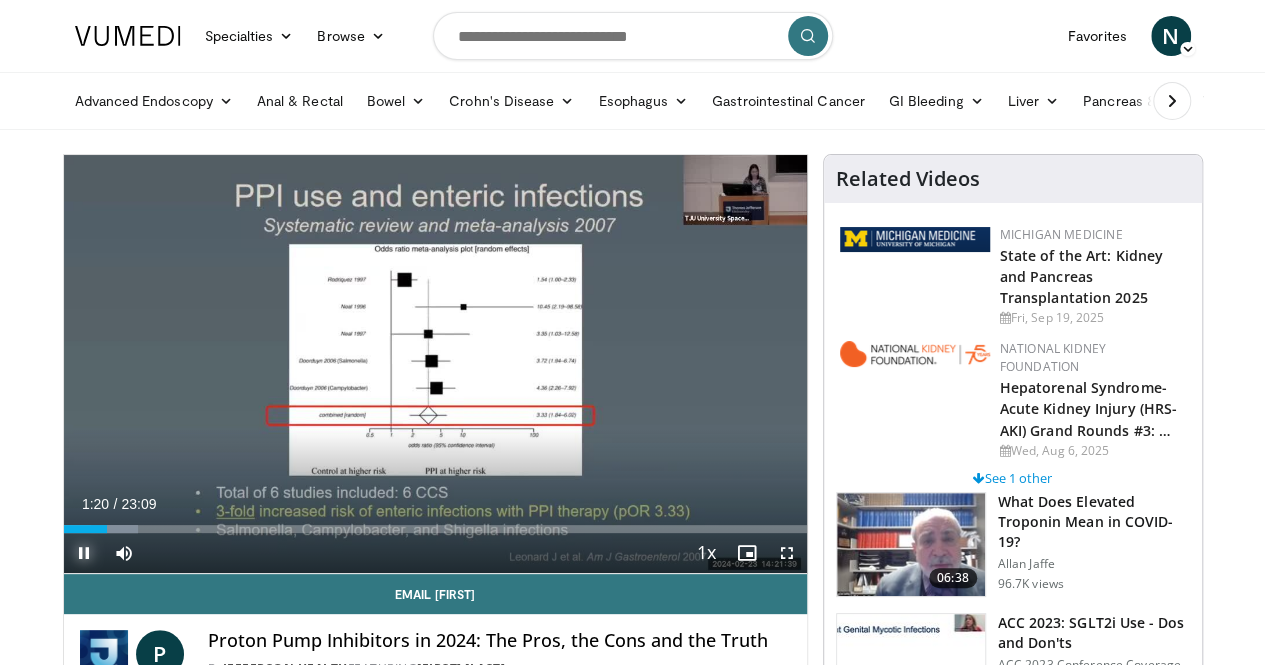 click at bounding box center [84, 553] 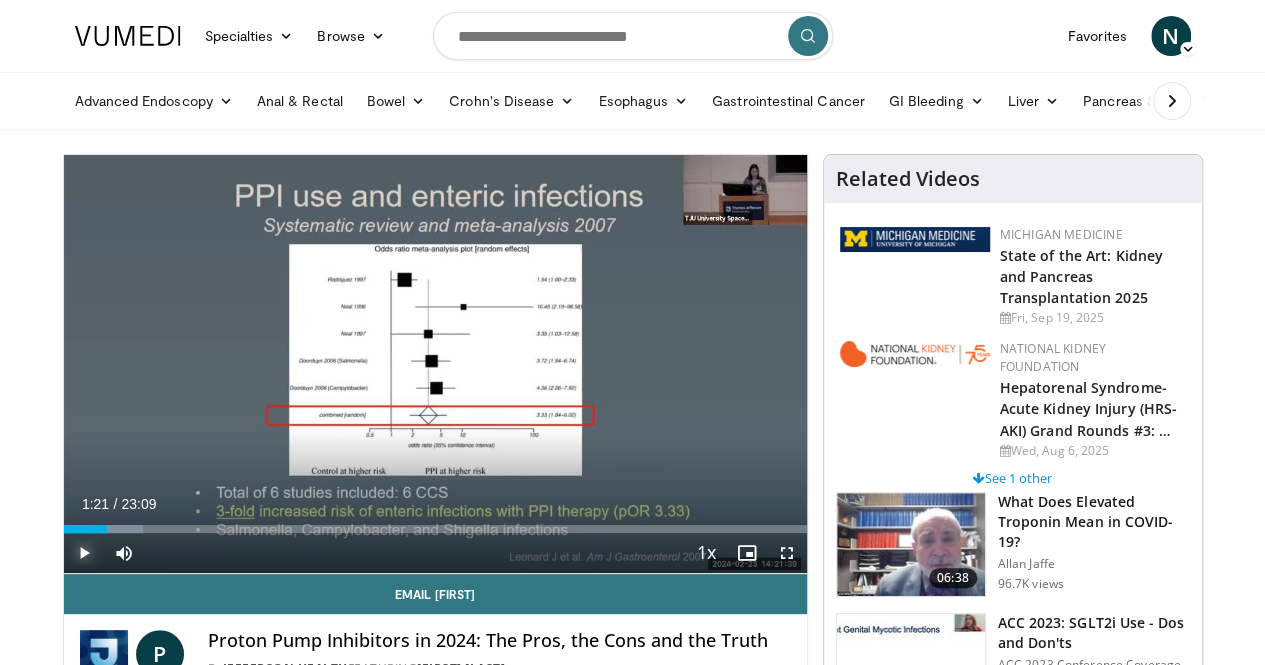 click at bounding box center [84, 553] 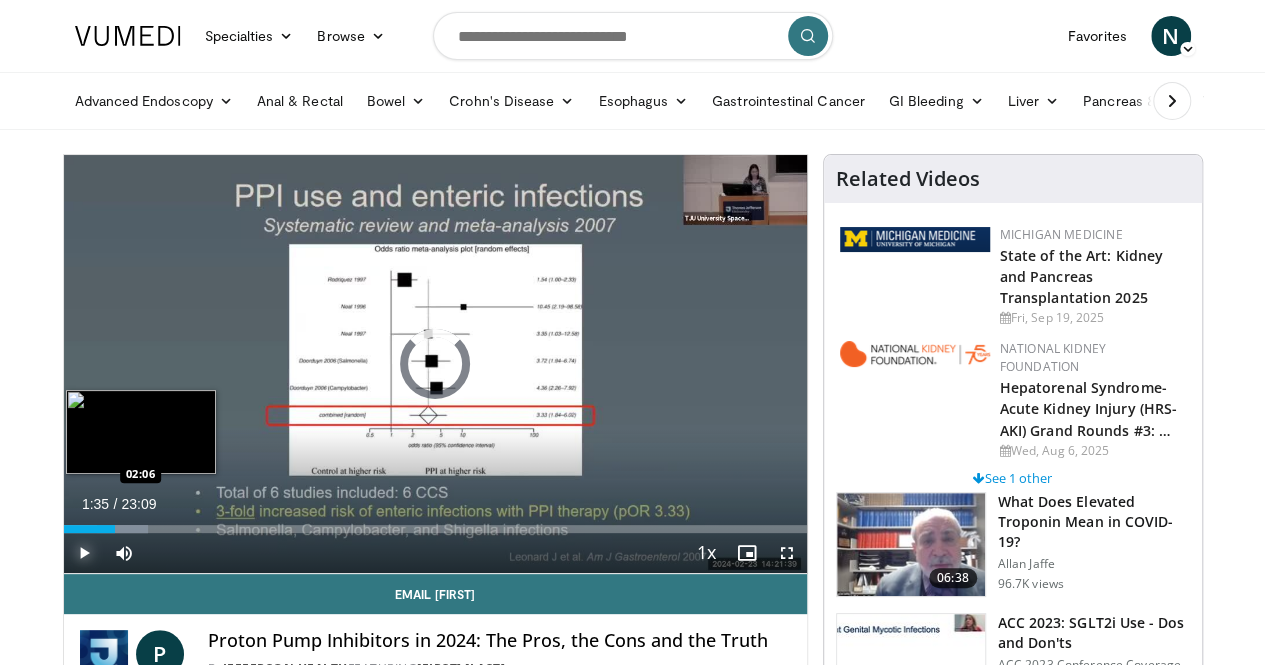 click on "Loaded :  11.42% 01:36 02:06" at bounding box center (435, 523) 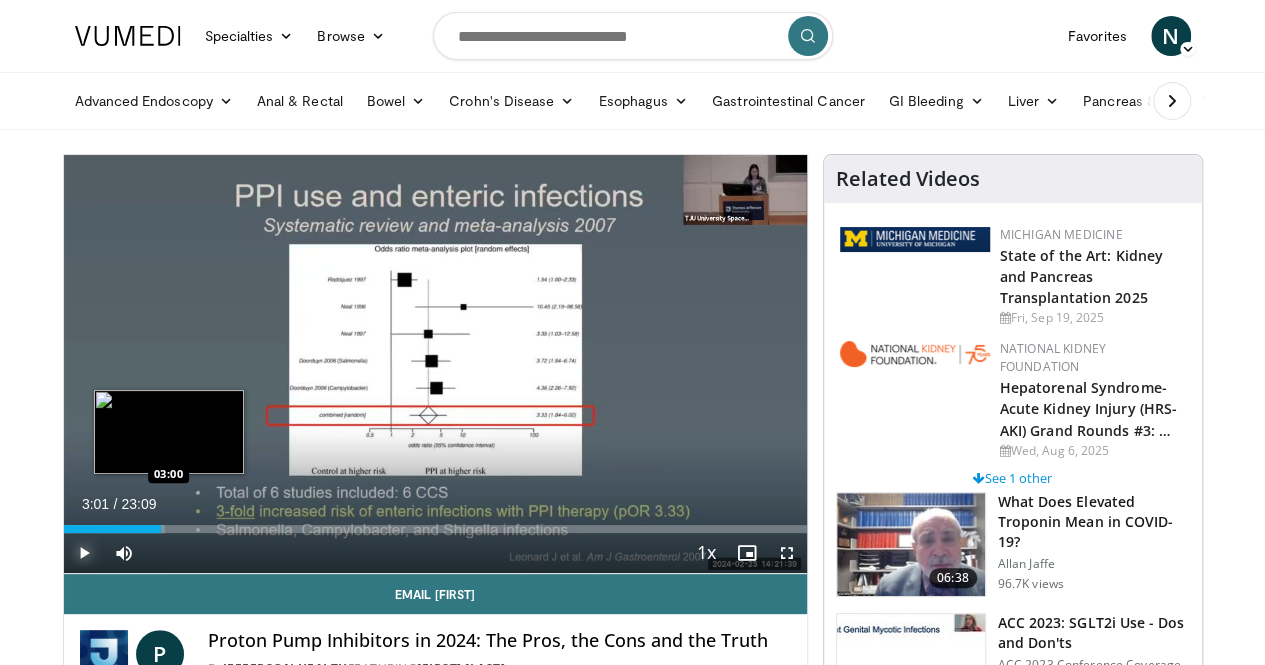 click on "Loaded :  13.68% 03:01 03:00" at bounding box center (435, 529) 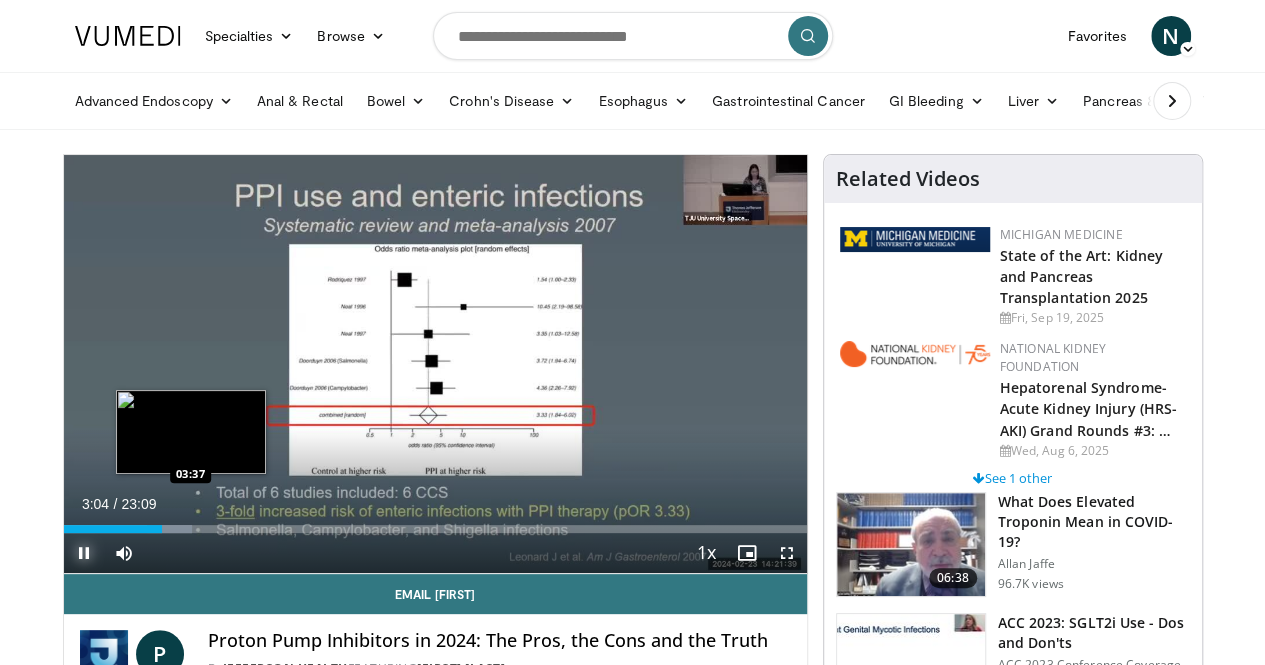 click at bounding box center (169, 529) 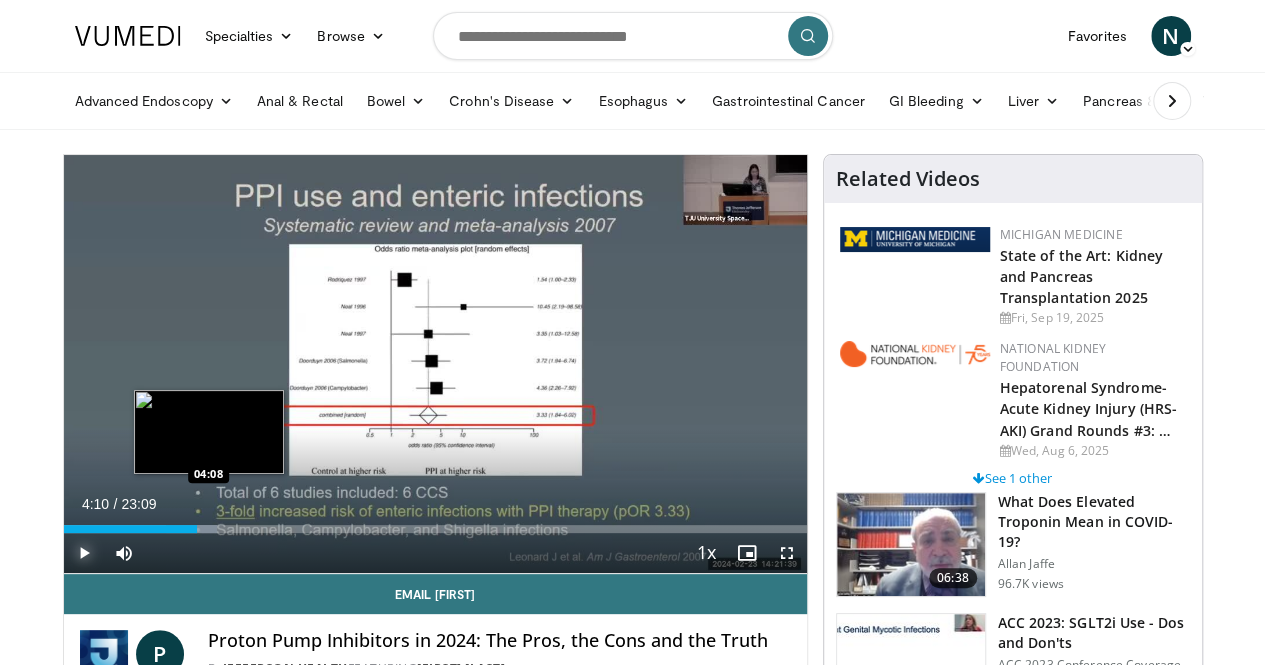click on "Loaded :  20.71% 03:45 04:08" at bounding box center (435, 529) 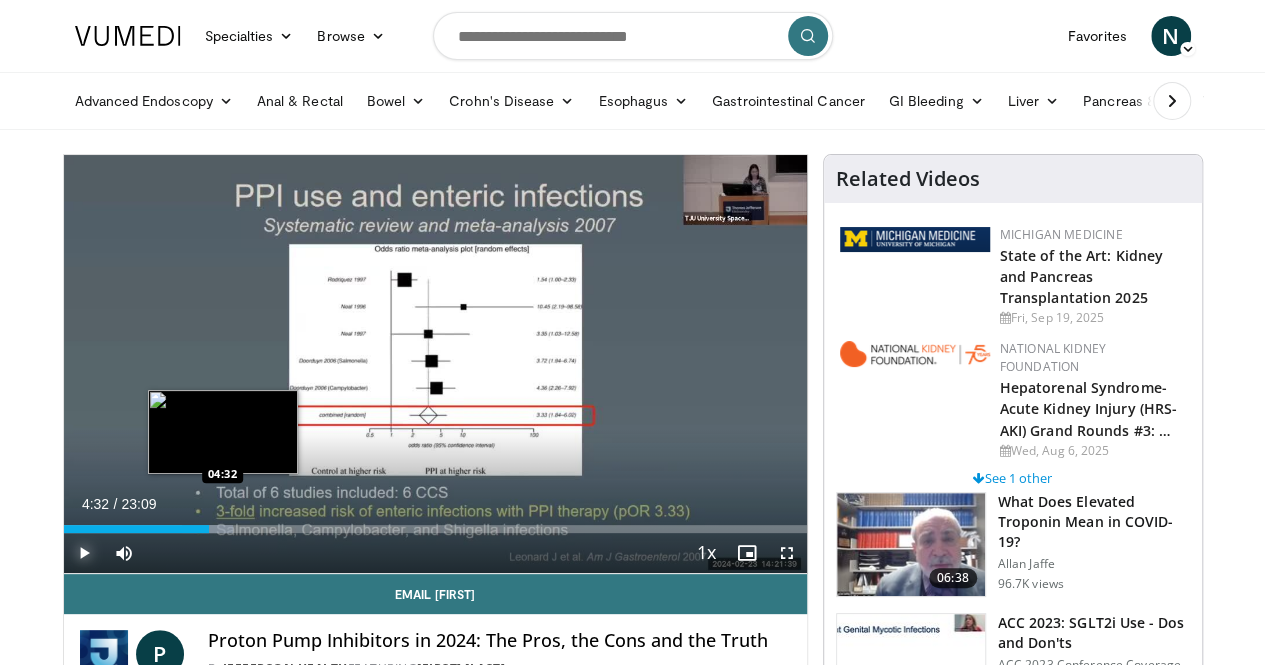click on "Loaded :  22.85% 04:32 04:32" at bounding box center (435, 529) 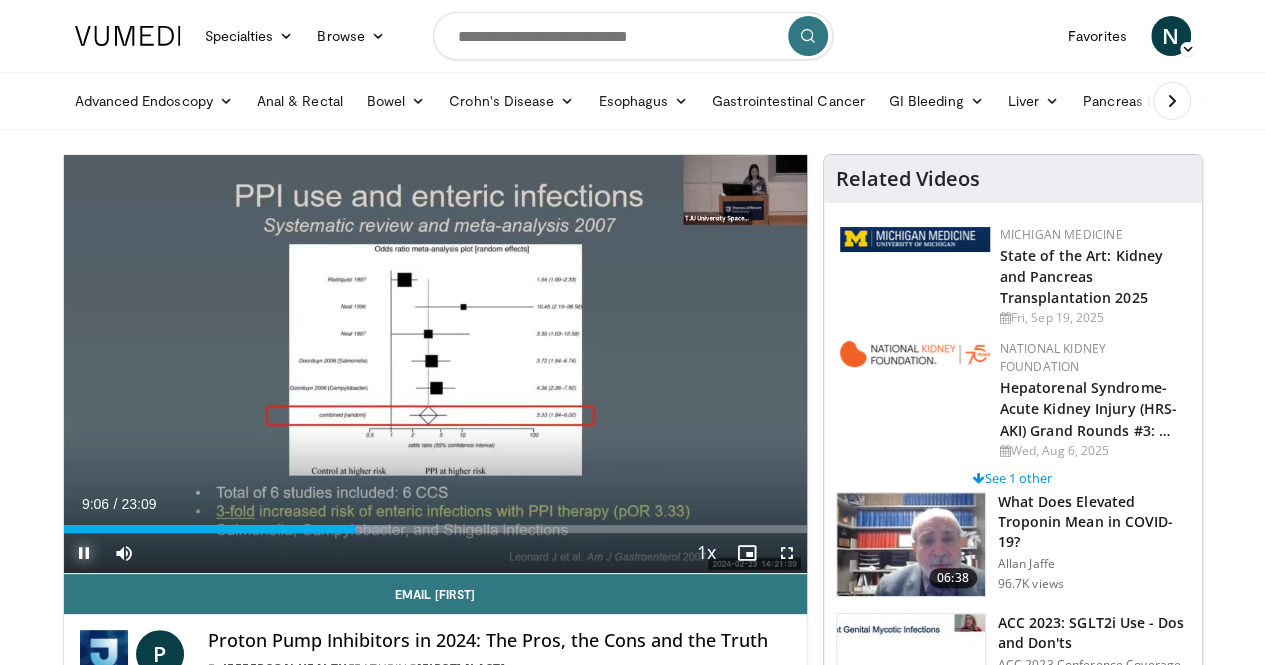 click at bounding box center (84, 553) 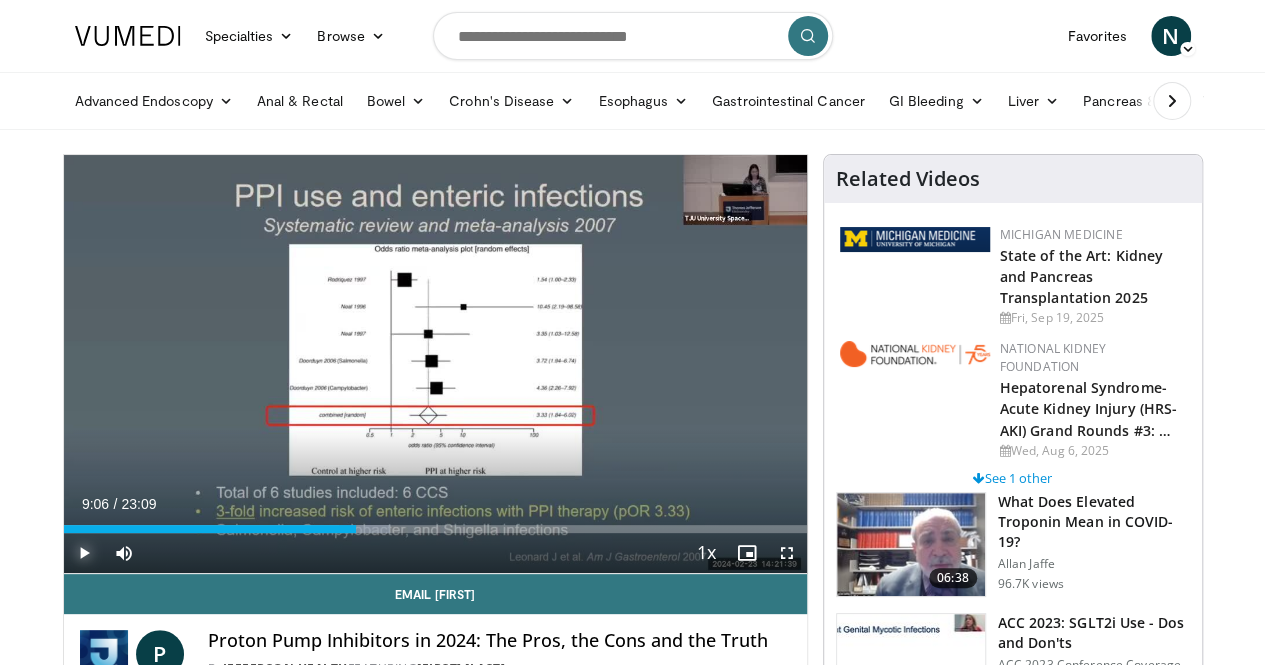 click at bounding box center (84, 553) 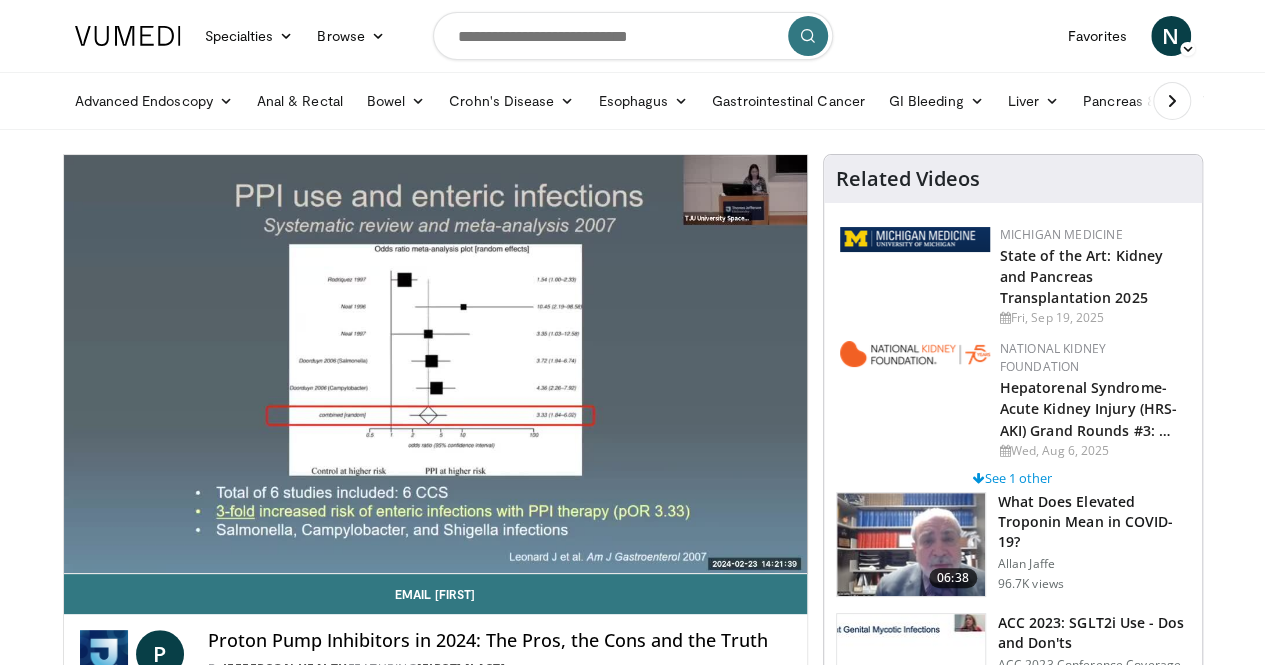 click on "**********" at bounding box center [435, 364] 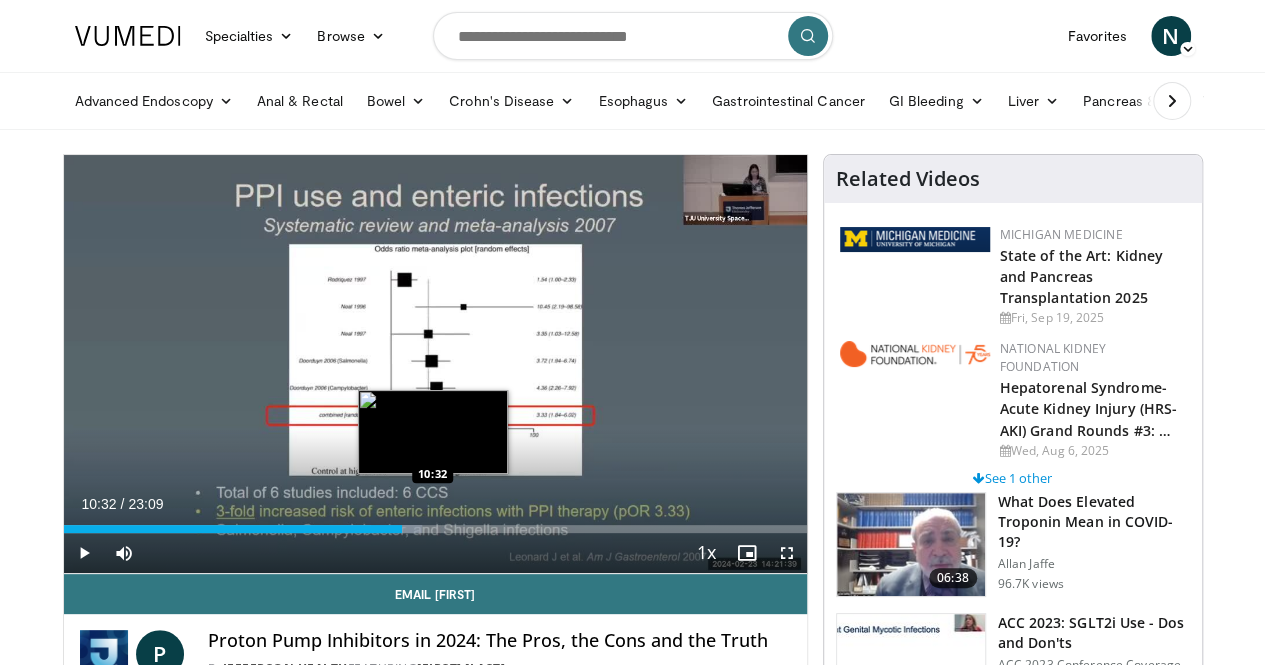 click at bounding box center [396, 529] 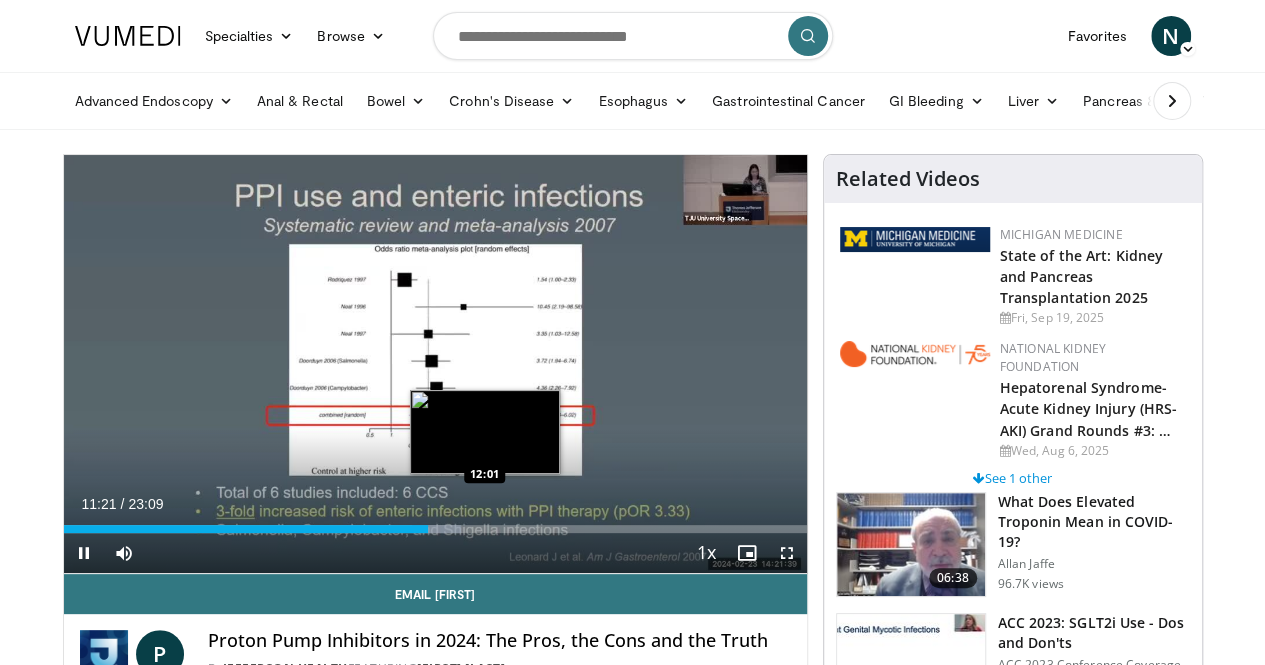 click at bounding box center (436, 529) 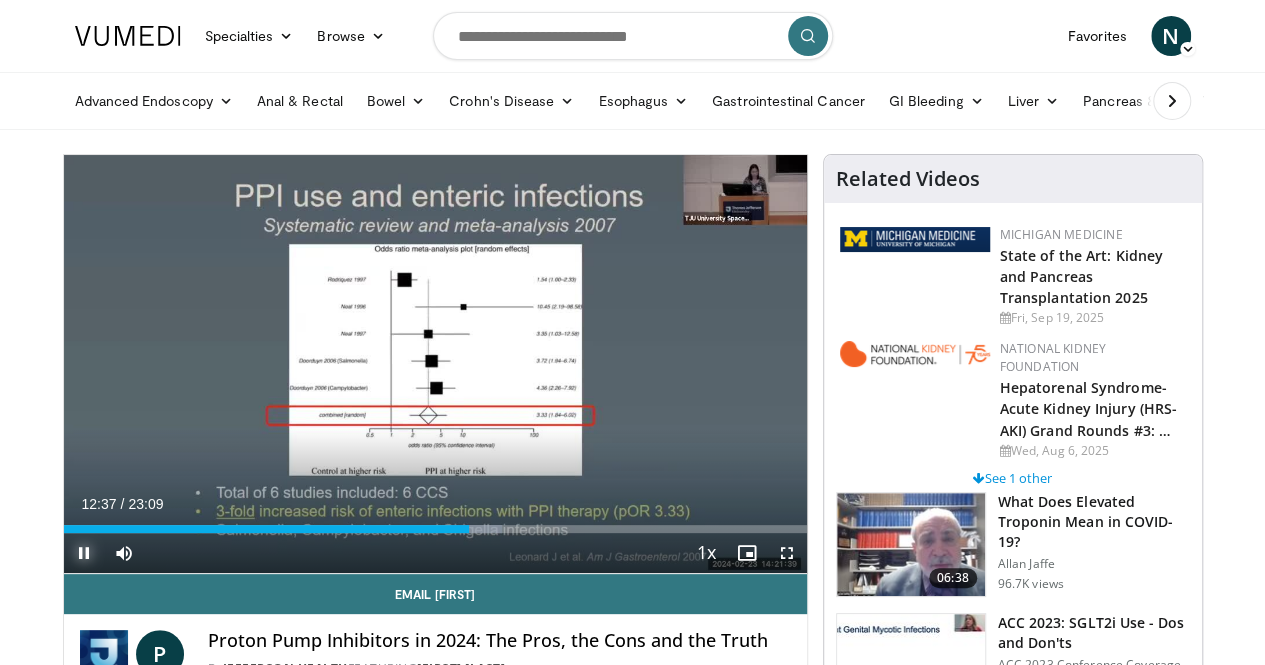 click at bounding box center (84, 553) 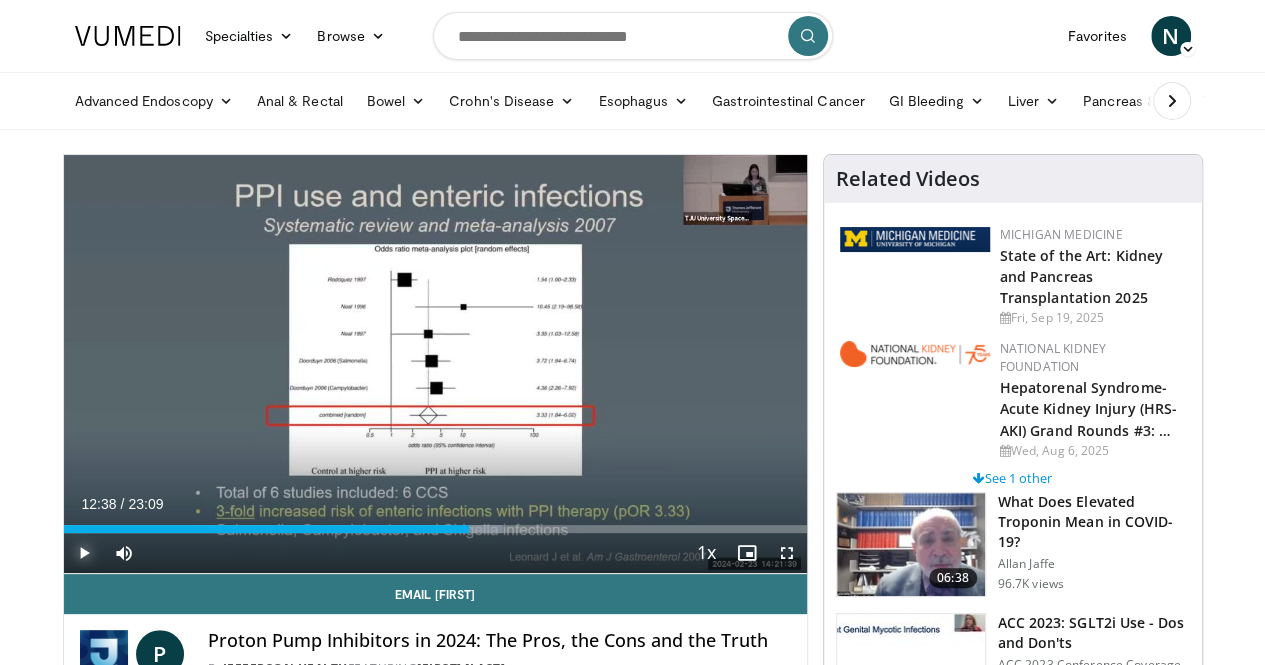 click at bounding box center (84, 553) 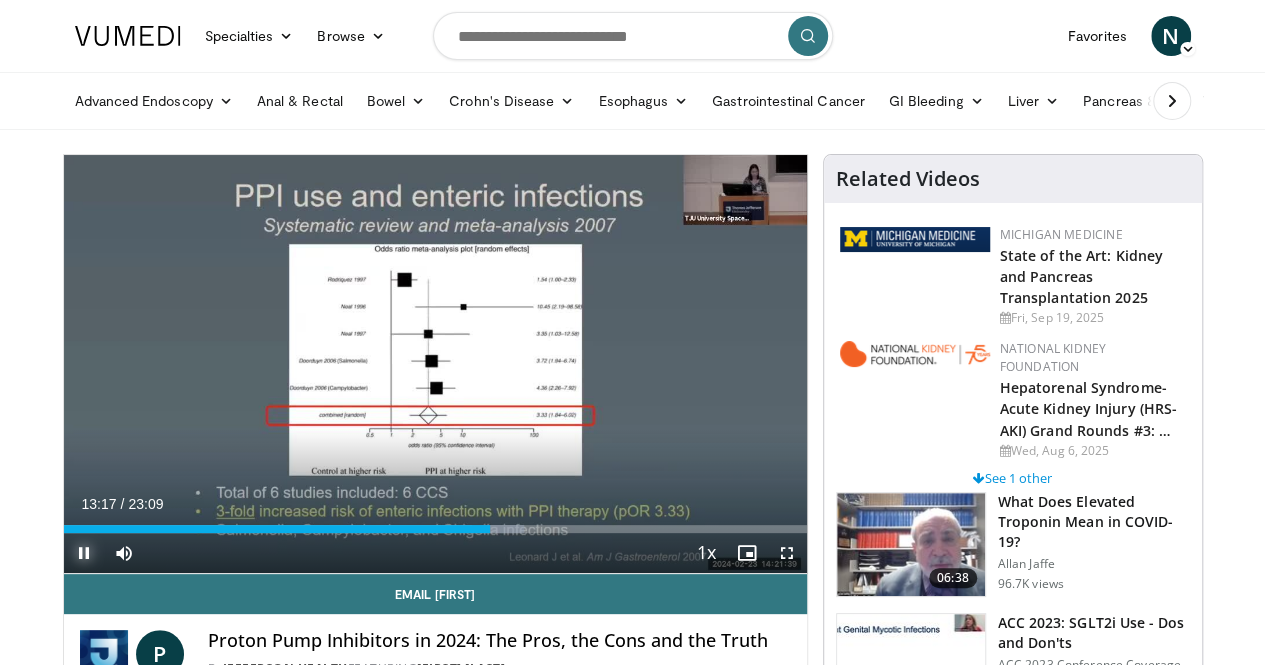 click at bounding box center [84, 553] 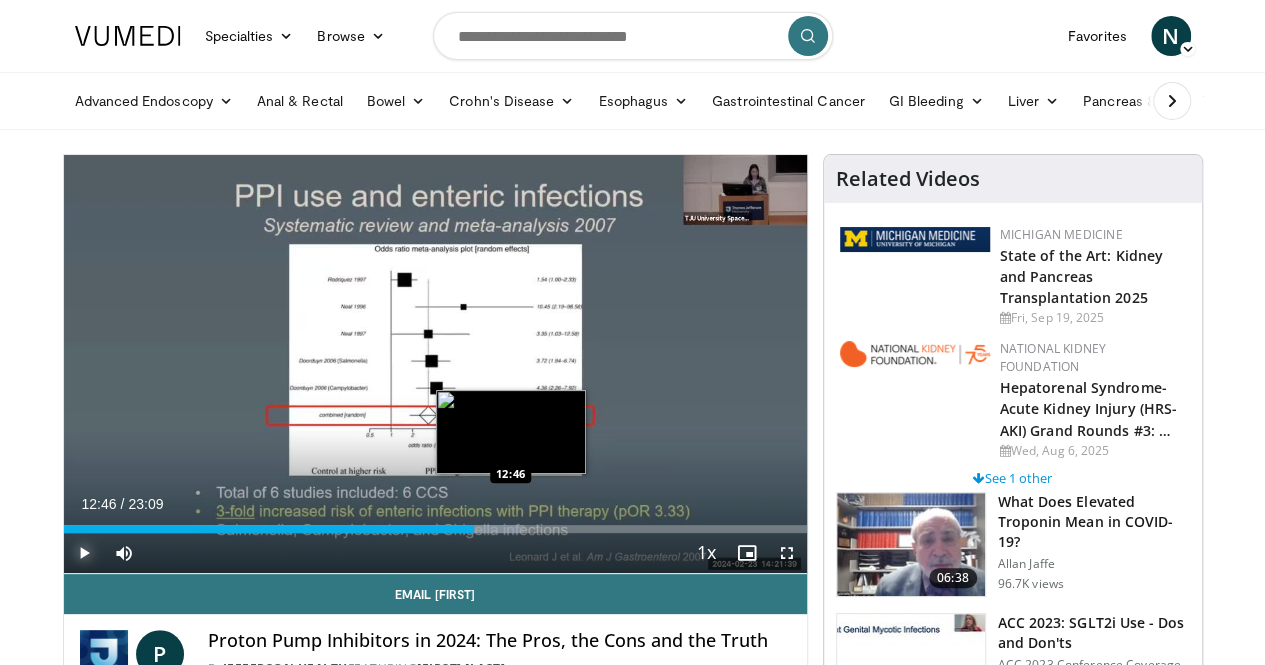 click on "Loaded :  61.92% 12:46 12:46" at bounding box center [435, 523] 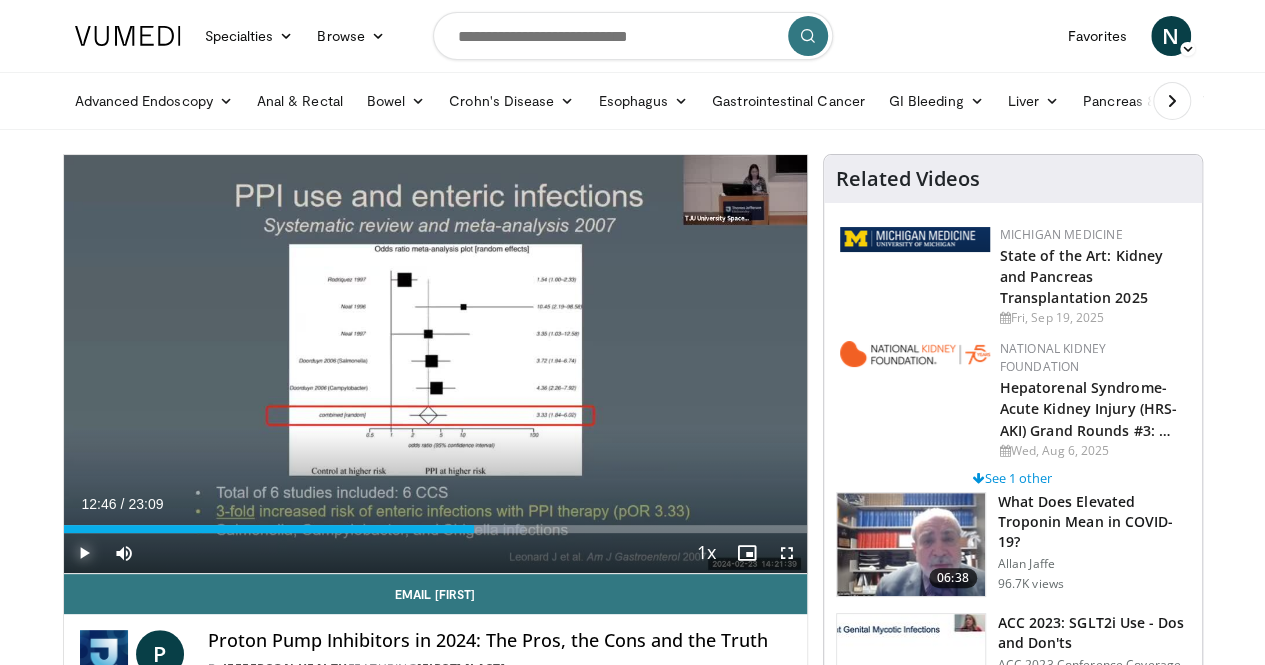 click at bounding box center (84, 553) 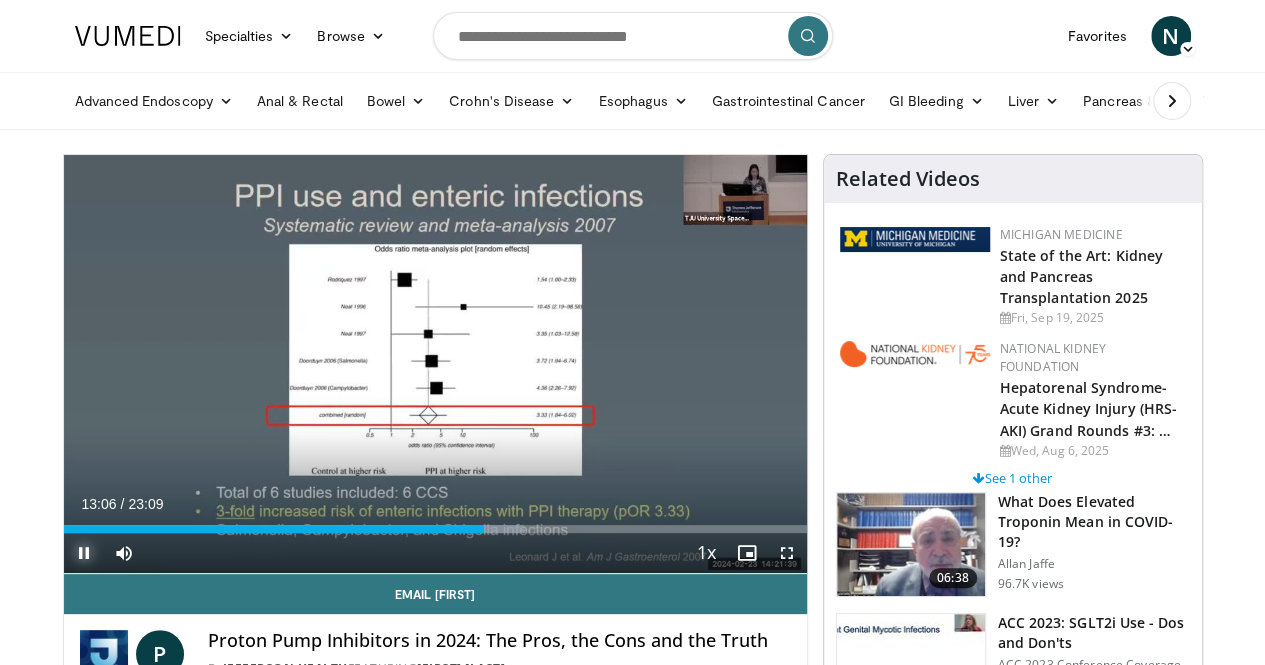 click at bounding box center (84, 553) 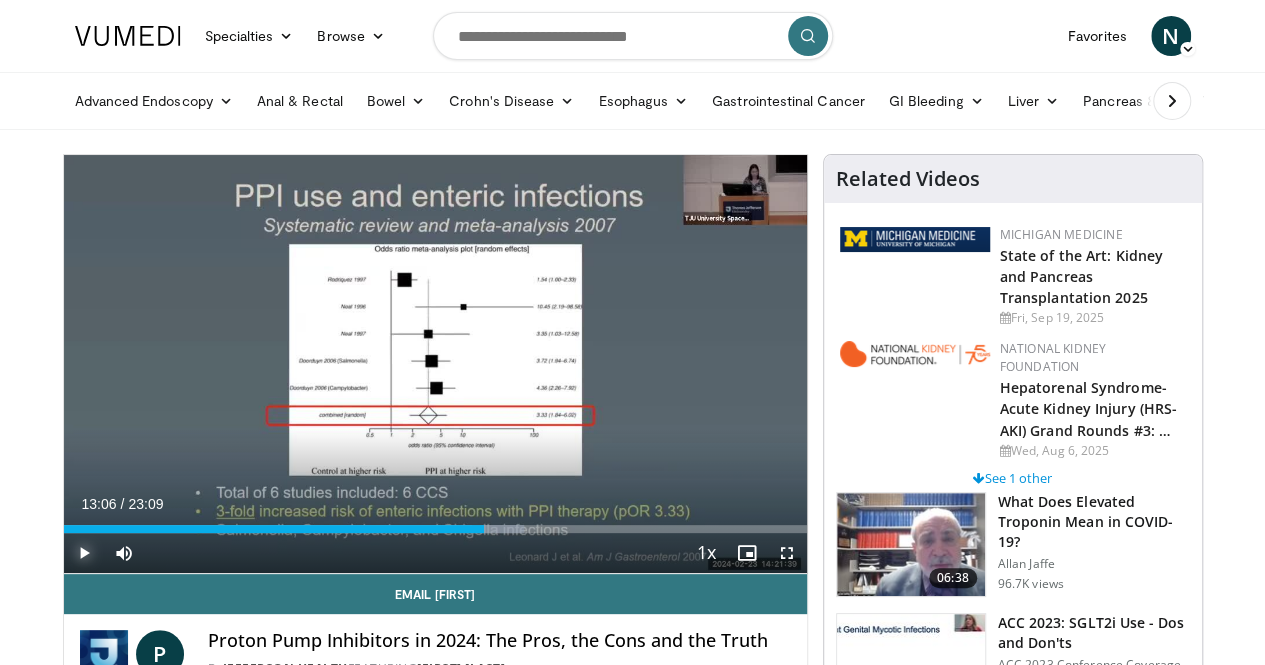 click at bounding box center (84, 553) 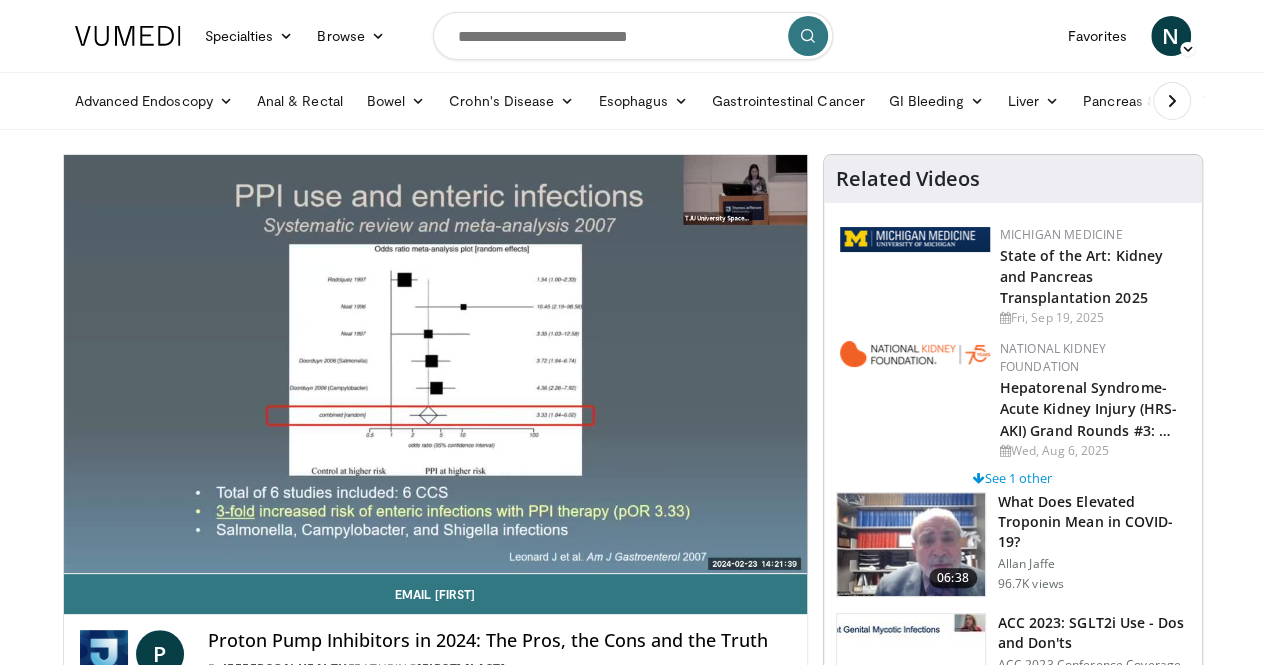 click on "**********" at bounding box center [435, 364] 